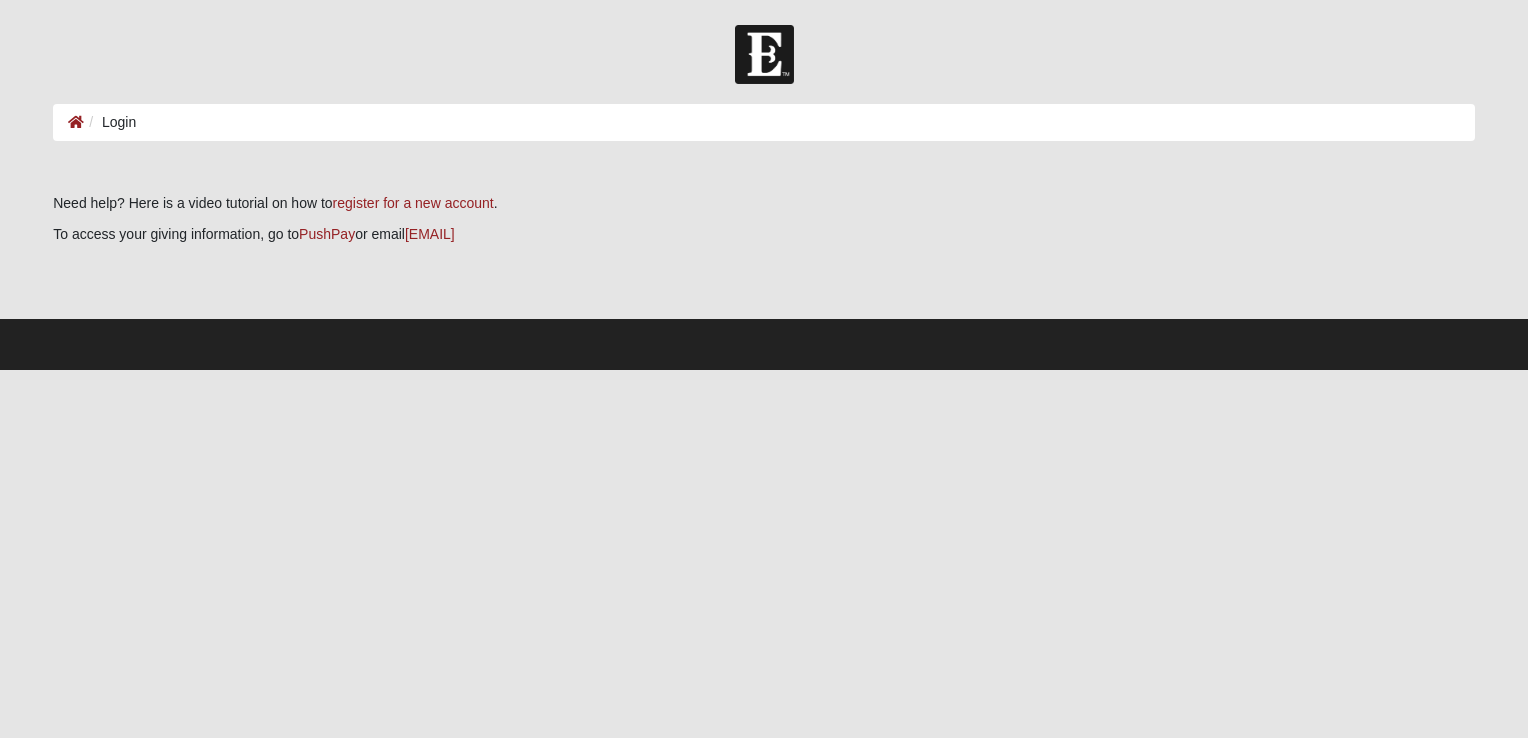scroll, scrollTop: 0, scrollLeft: 0, axis: both 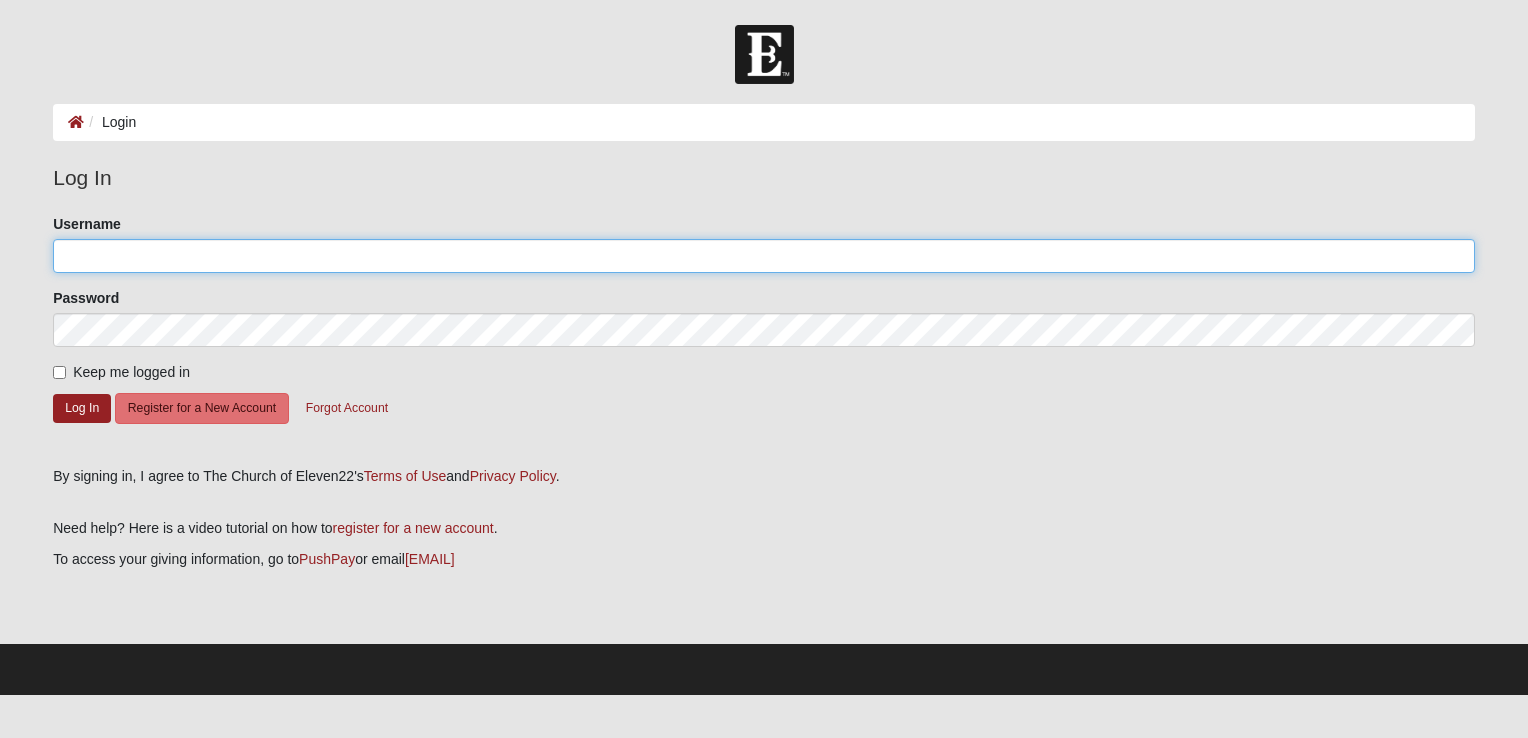 click on "Username" 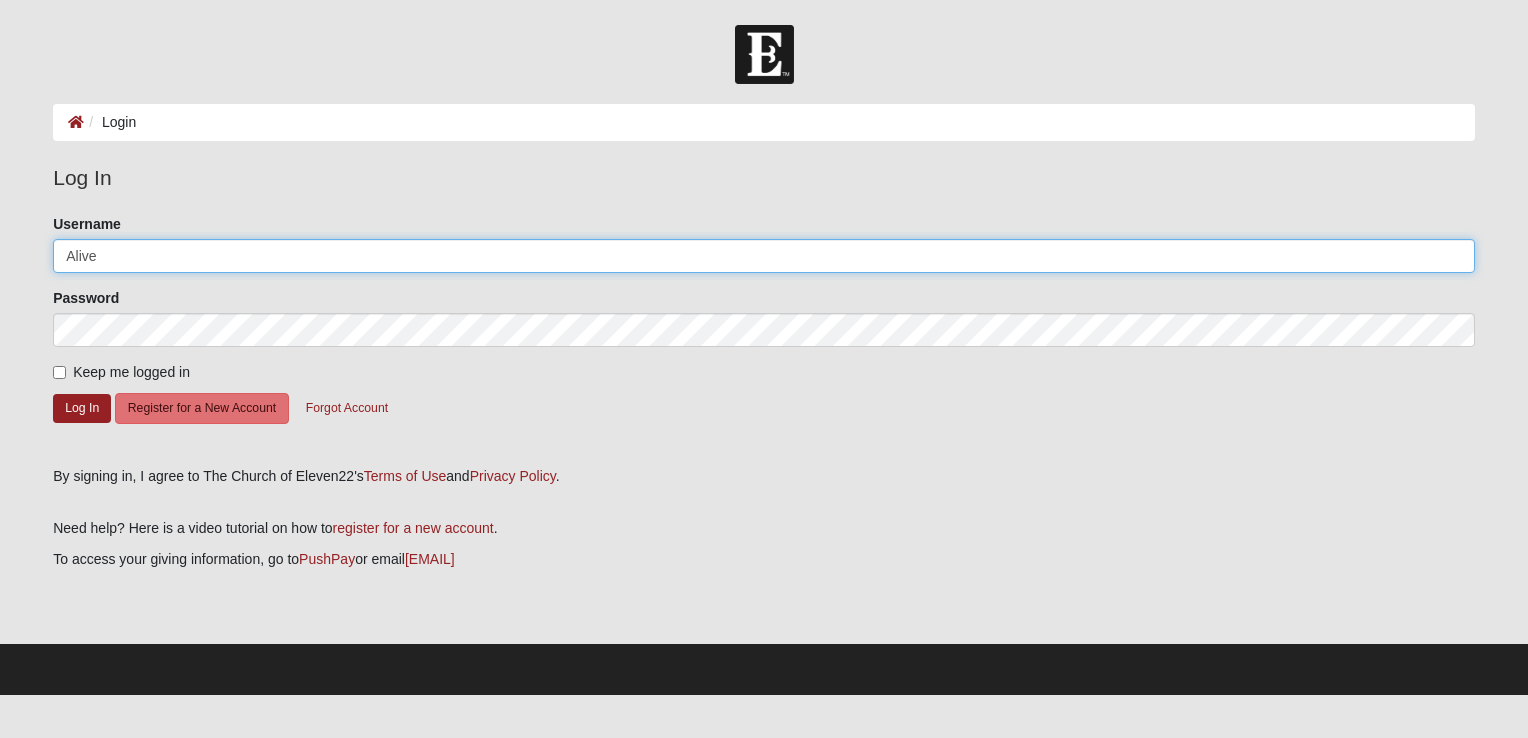type on "Alive" 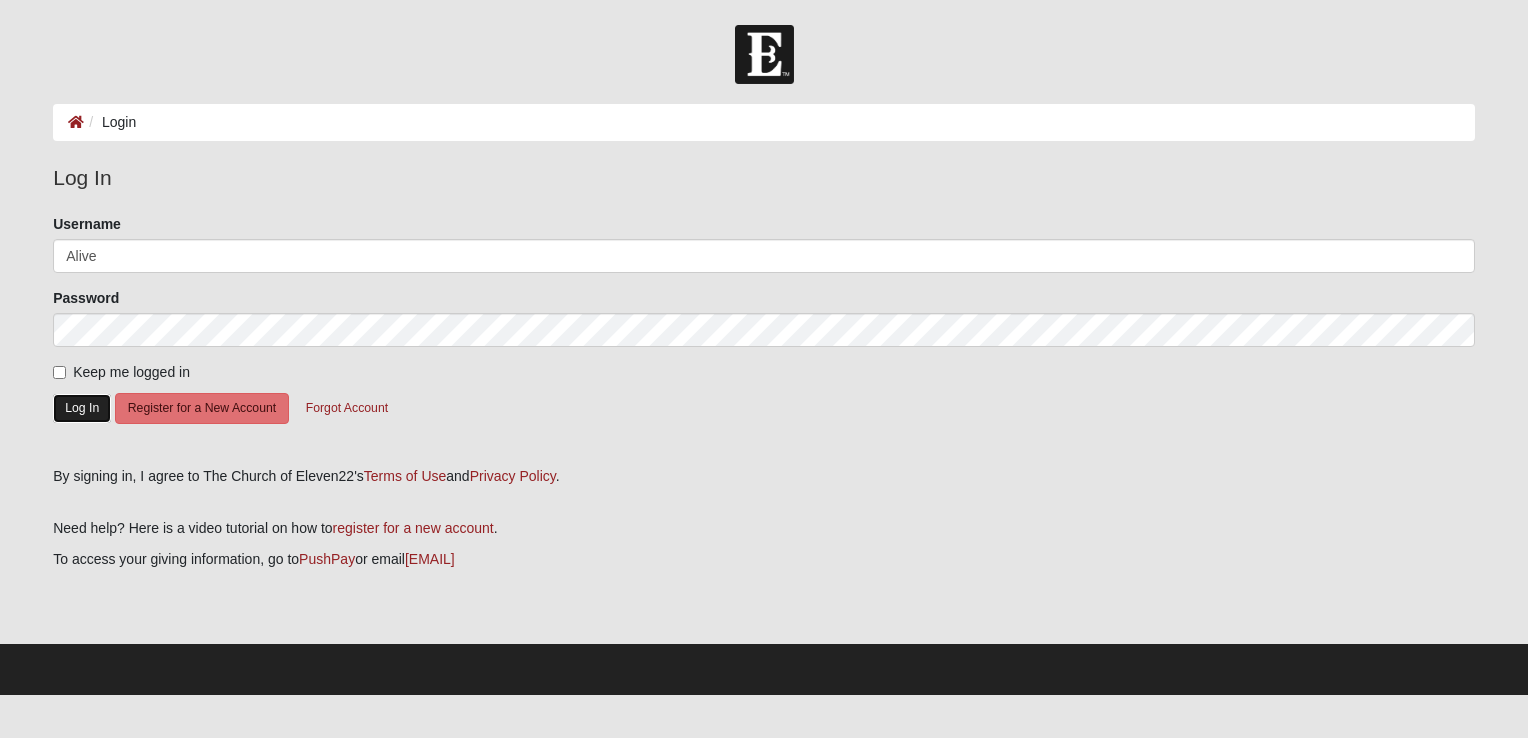 click on "Log In" 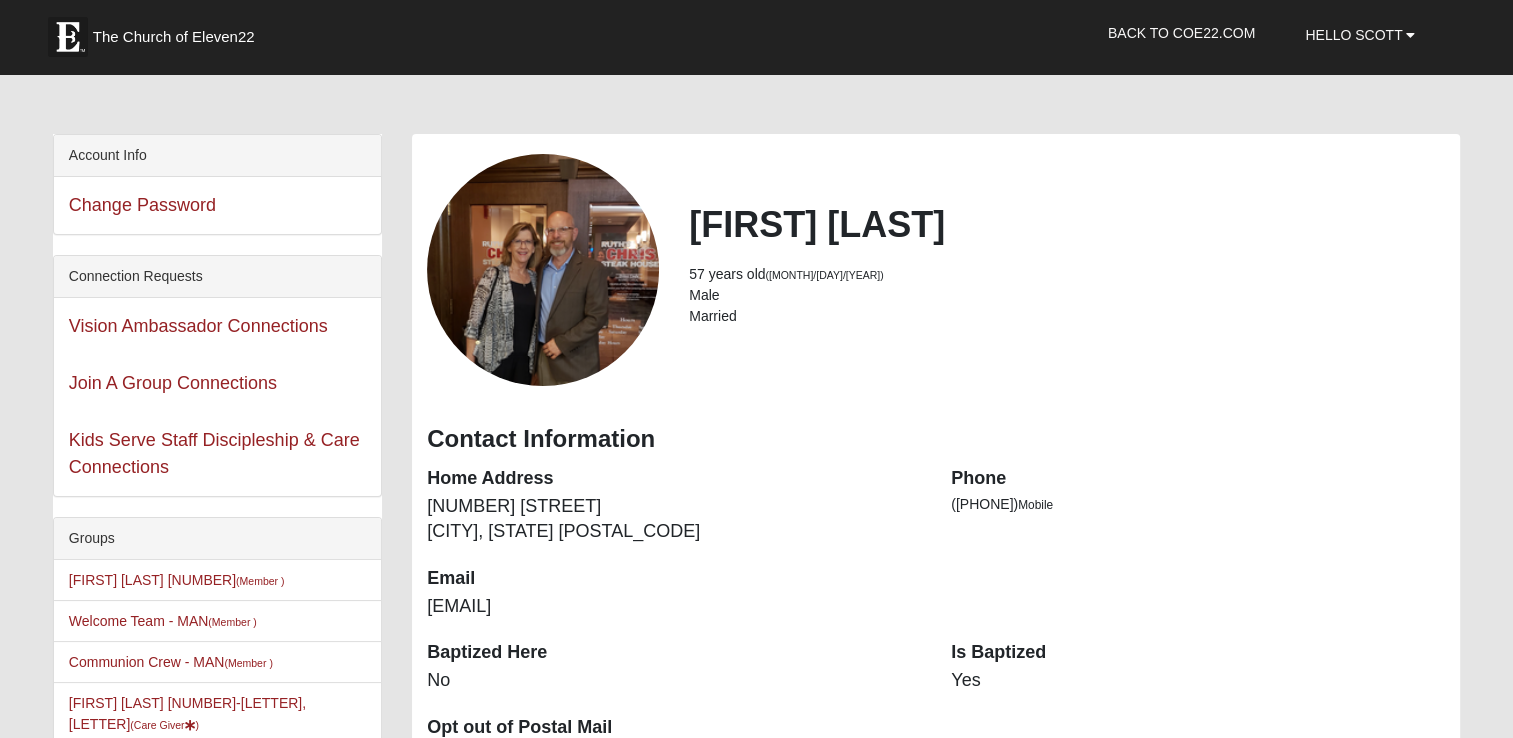 scroll, scrollTop: 0, scrollLeft: 0, axis: both 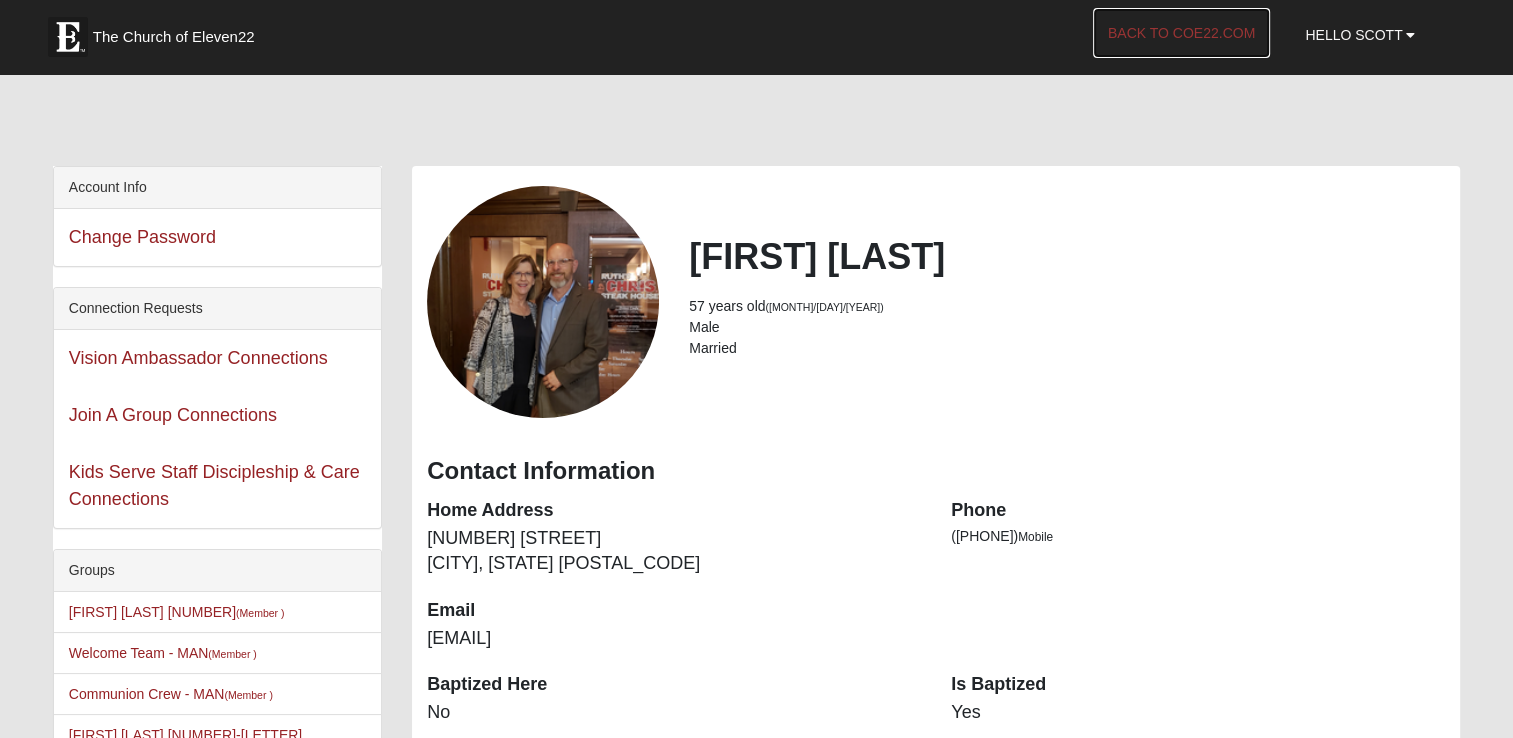 click on "Back to COE22.com" at bounding box center [1181, 33] 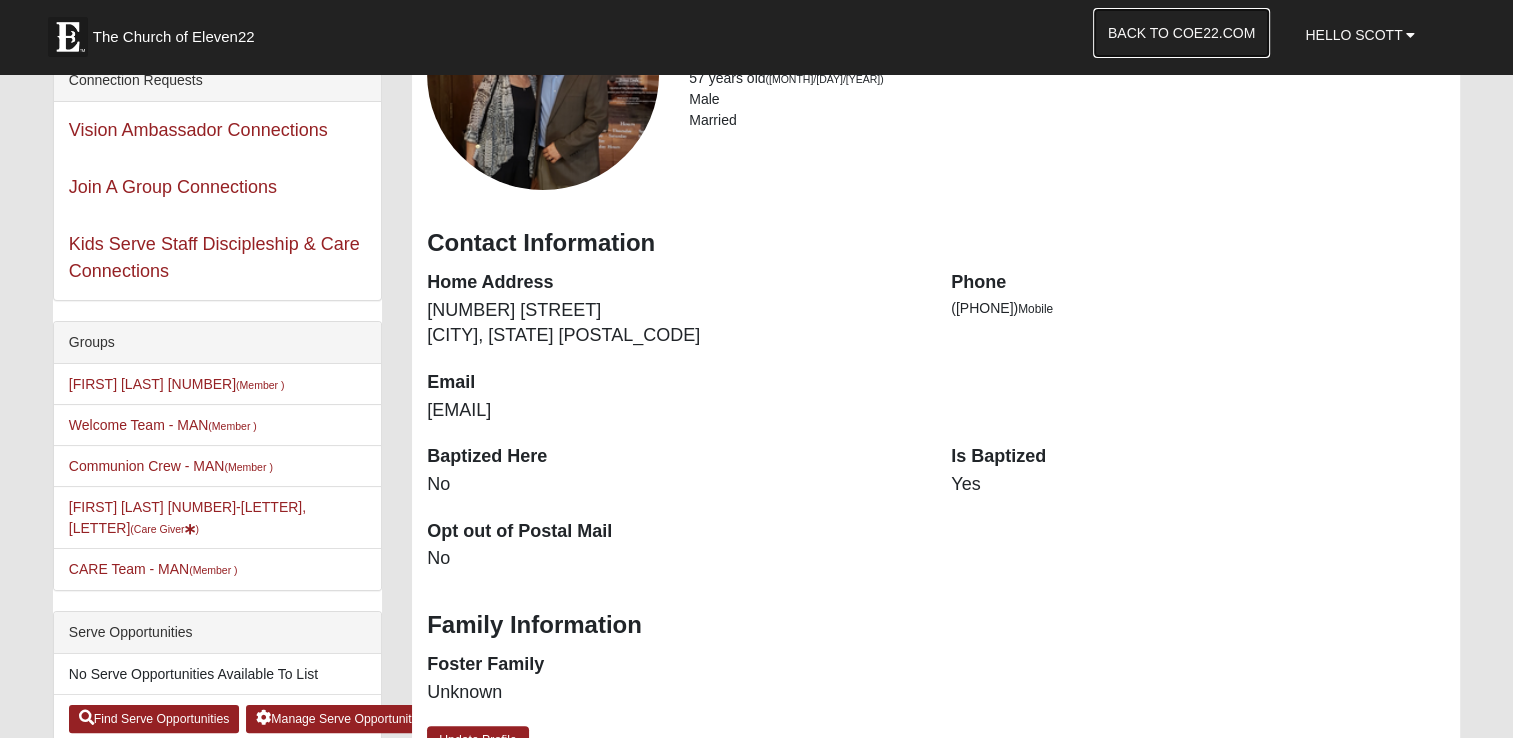 scroll, scrollTop: 0, scrollLeft: 0, axis: both 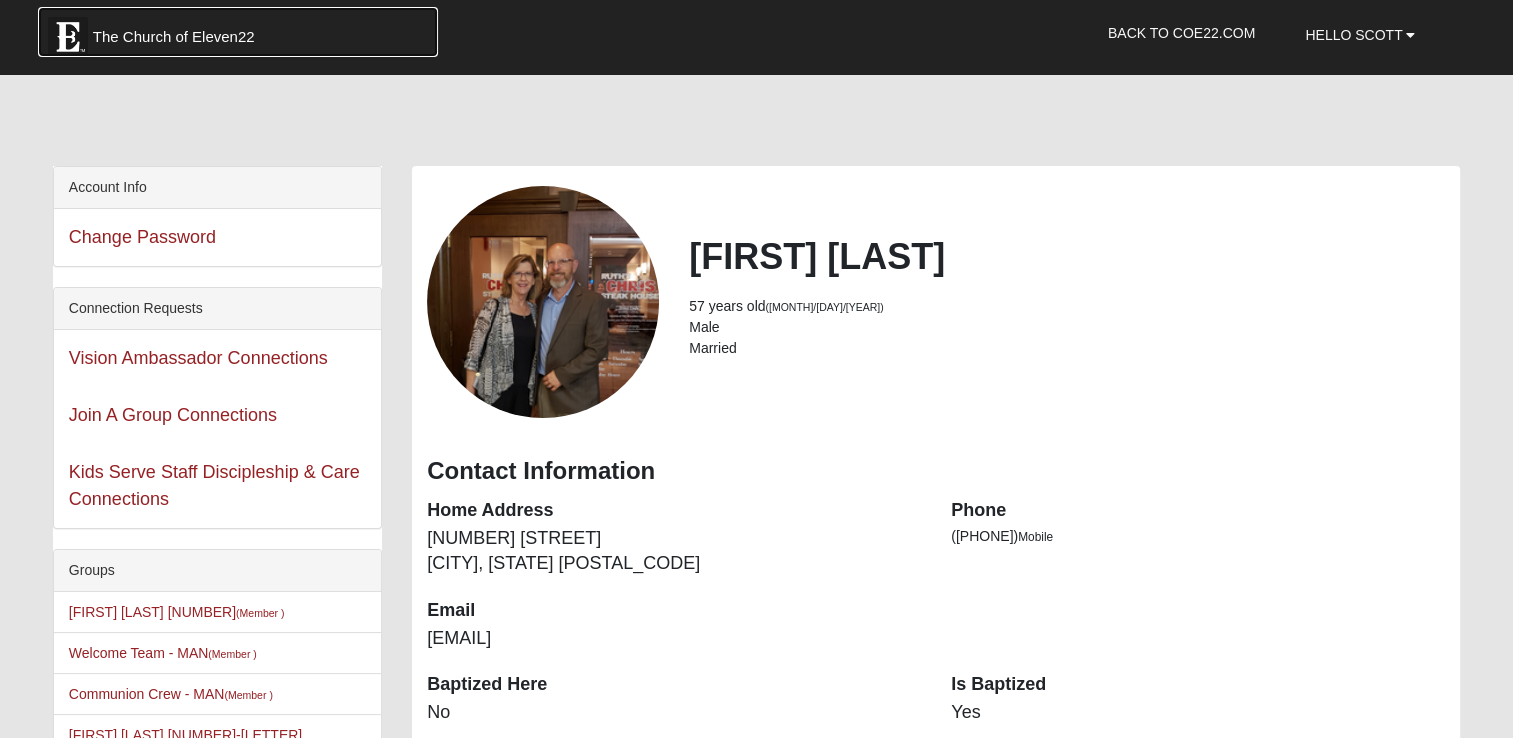 click at bounding box center [68, 37] 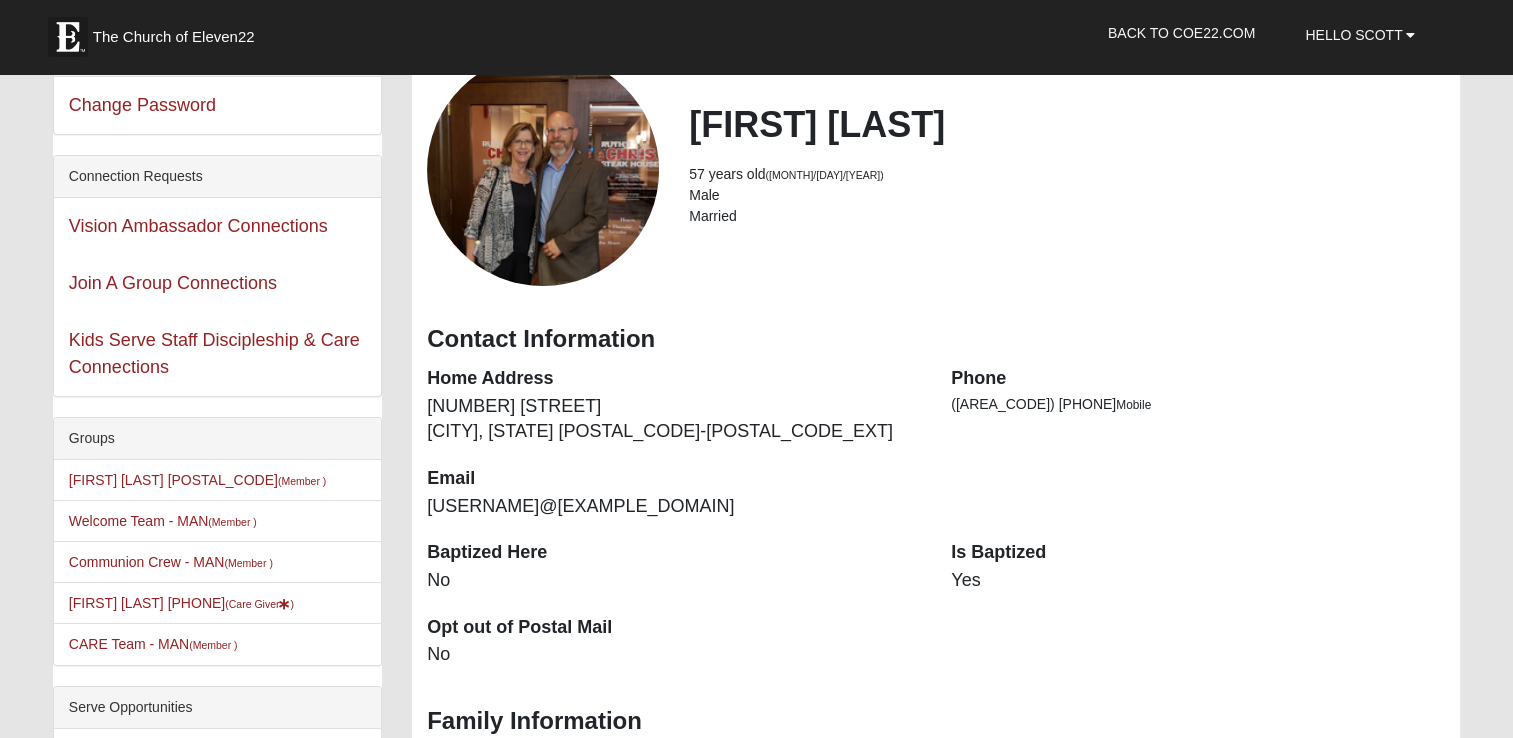 scroll, scrollTop: 150, scrollLeft: 0, axis: vertical 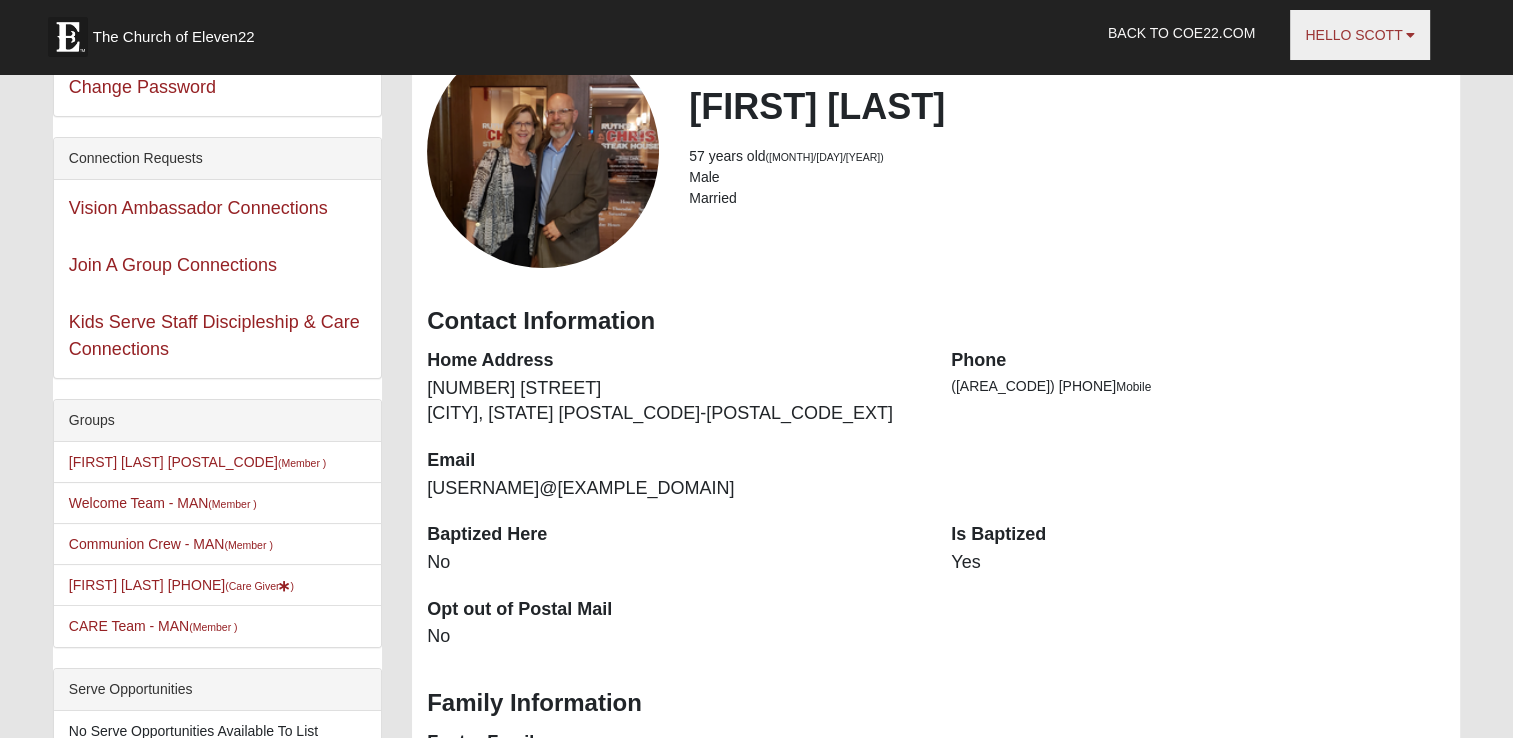 click on "Hello Scott" at bounding box center (1353, 35) 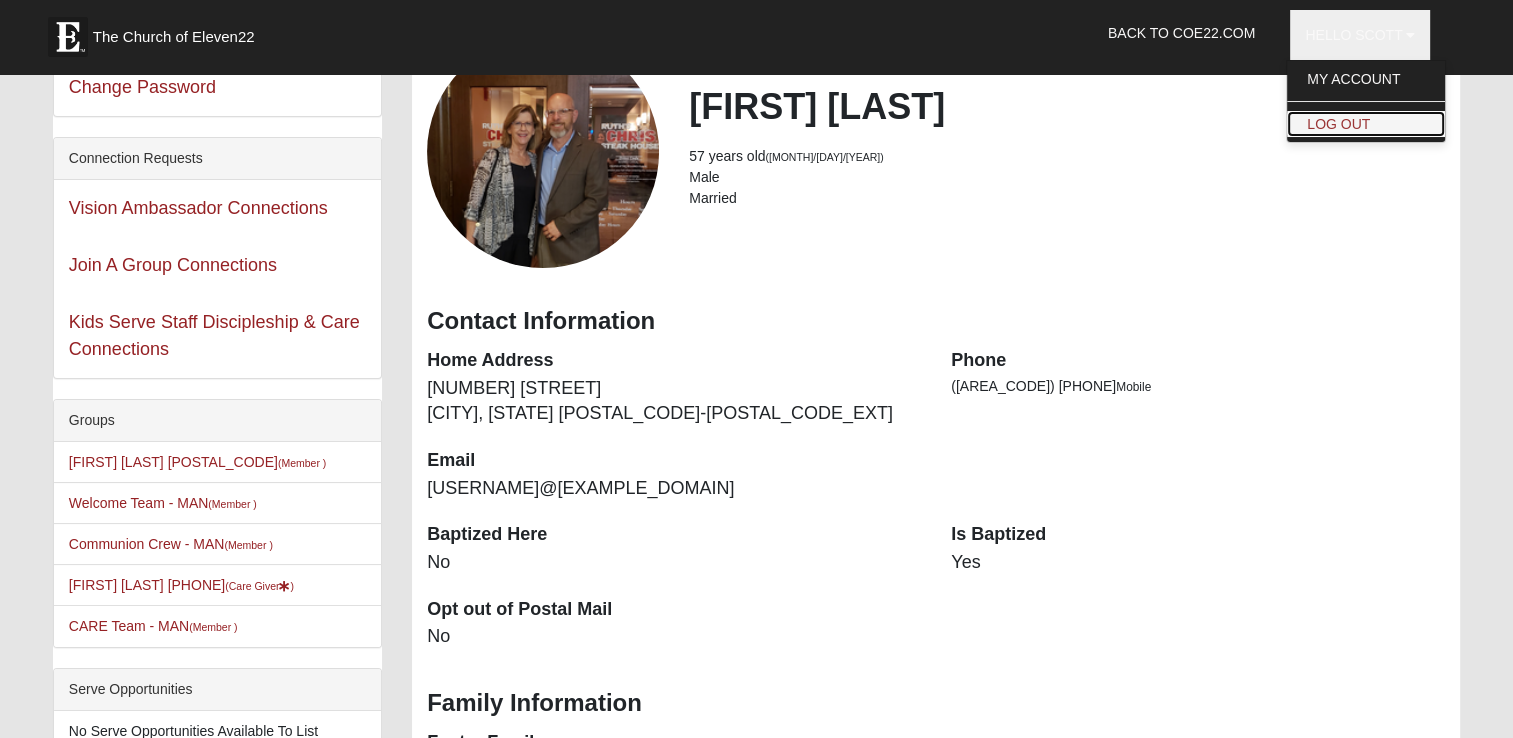 click on "Log Out" at bounding box center [1366, 124] 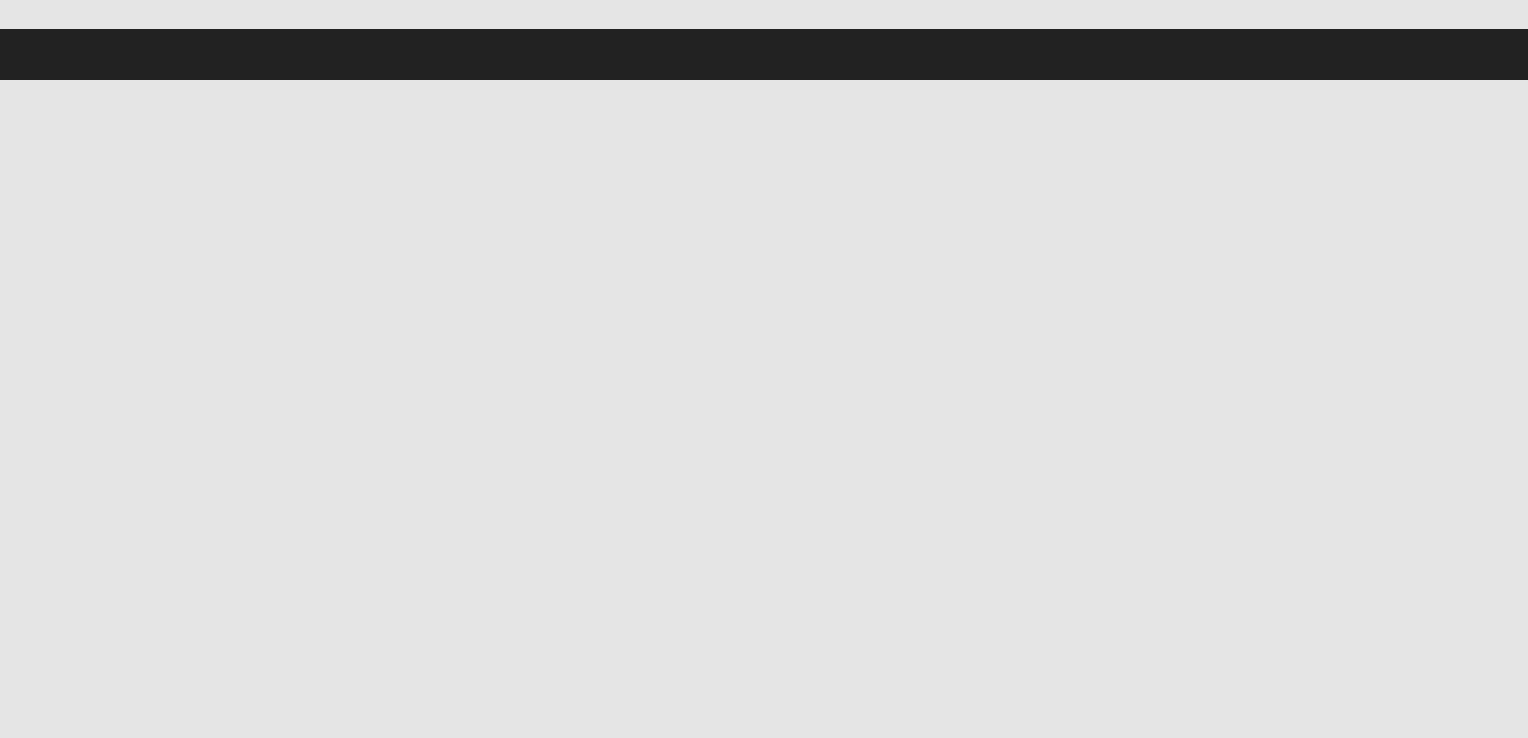scroll, scrollTop: 0, scrollLeft: 0, axis: both 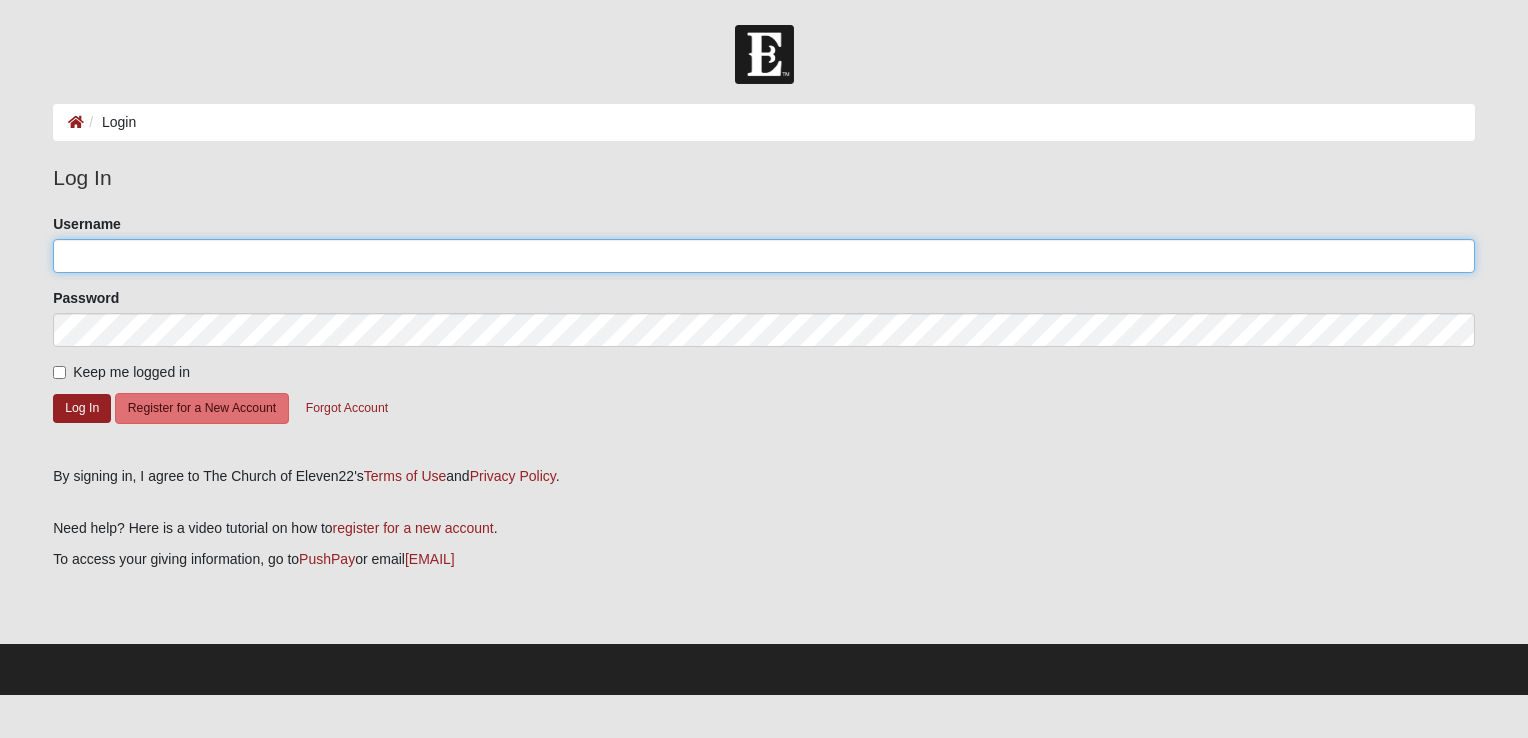 click on "Username" 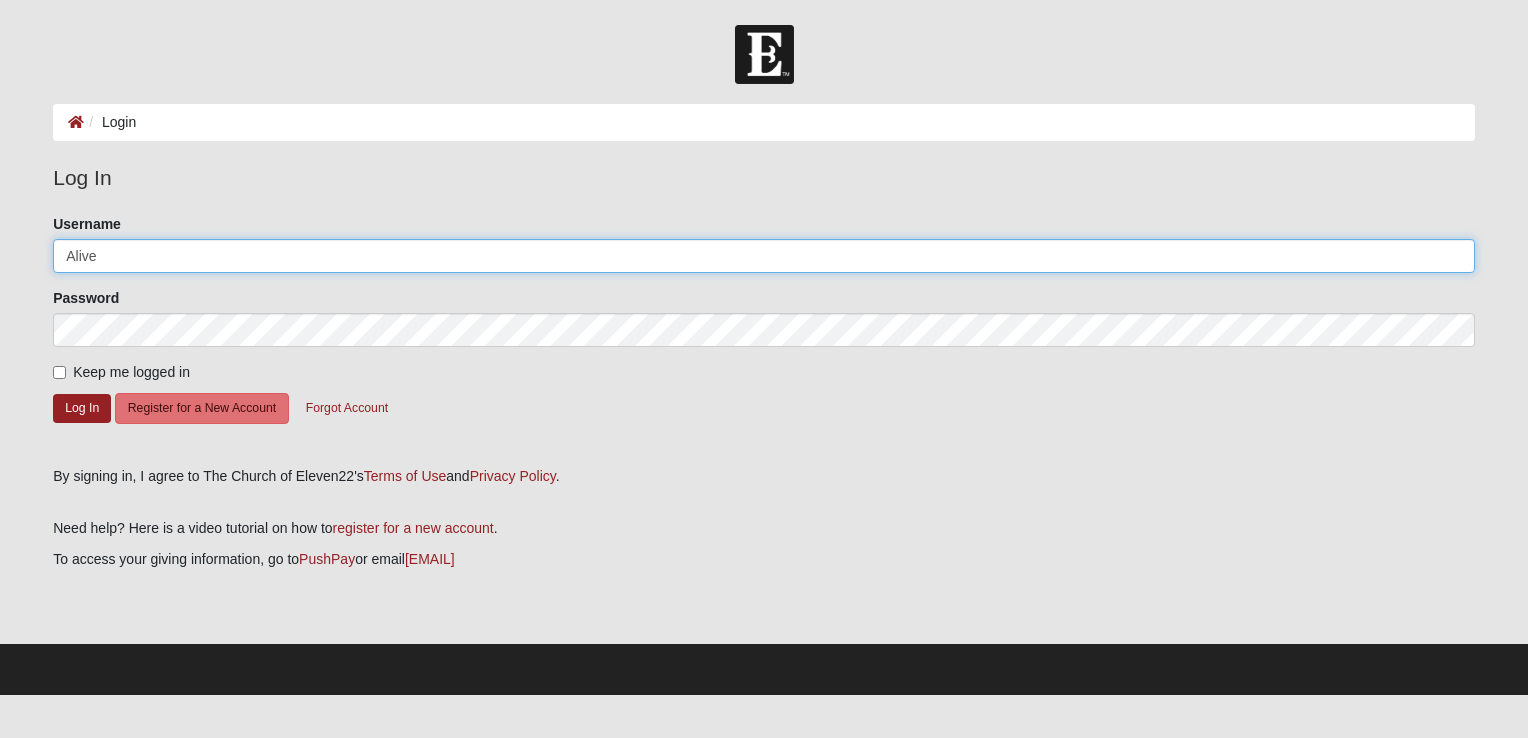 type on "Alive" 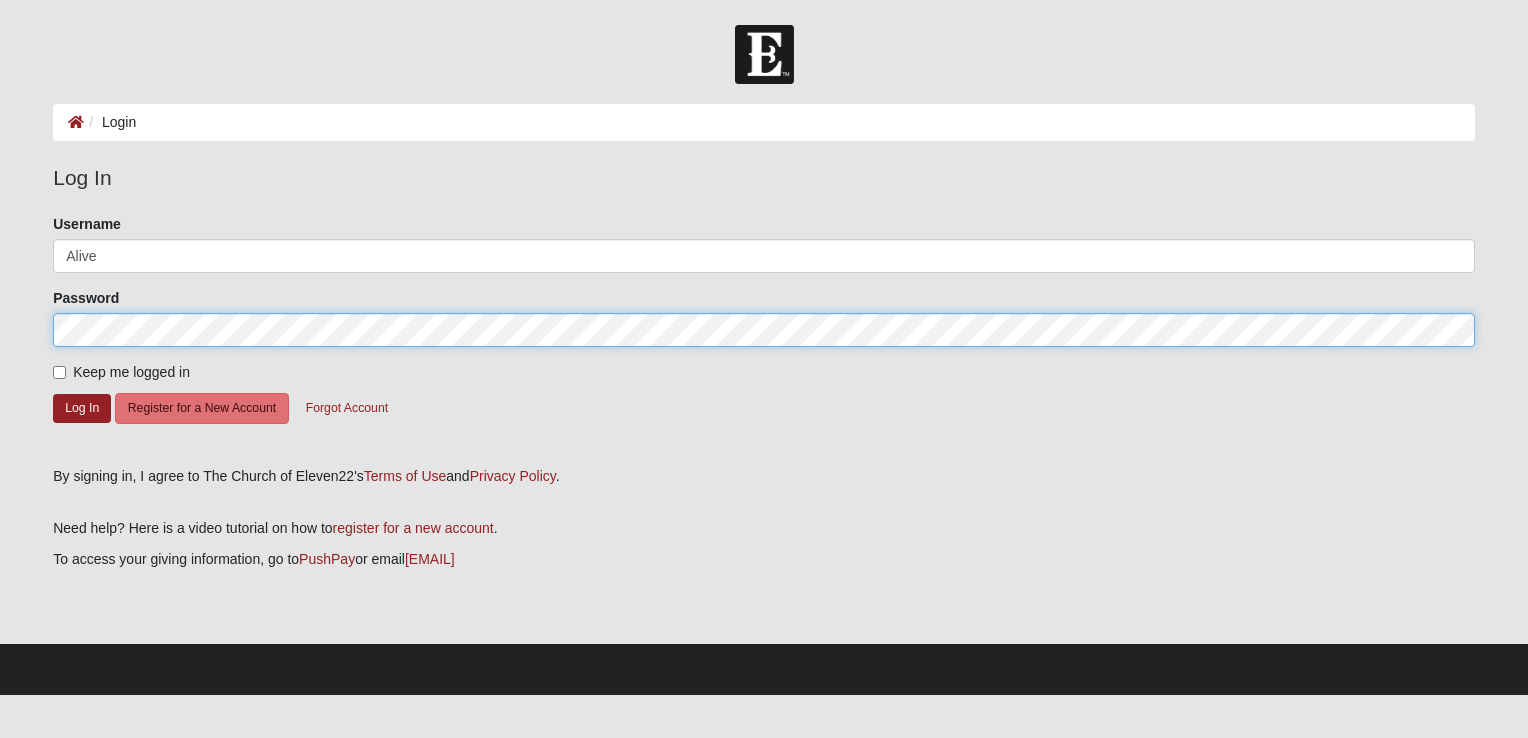 click on "Log In" 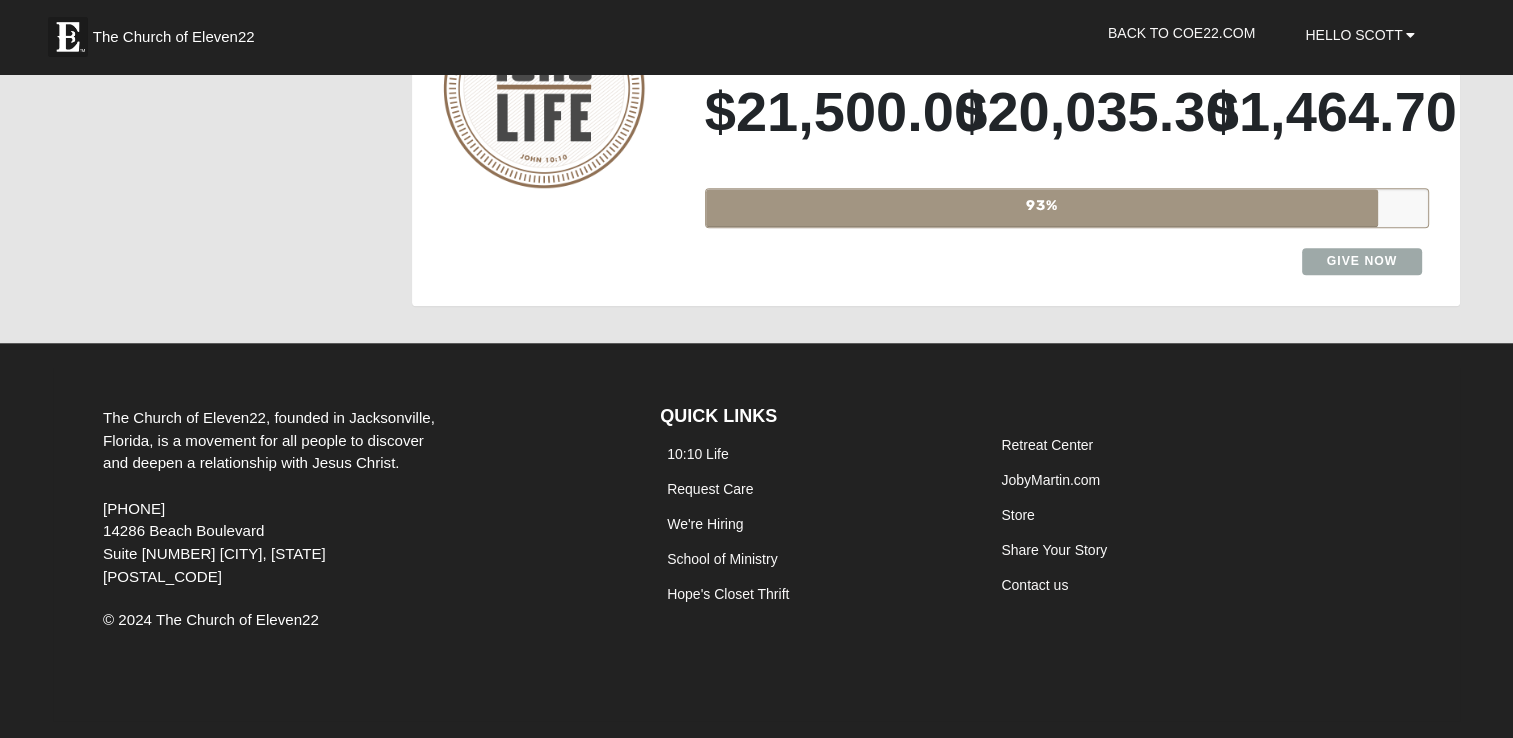scroll, scrollTop: 1844, scrollLeft: 0, axis: vertical 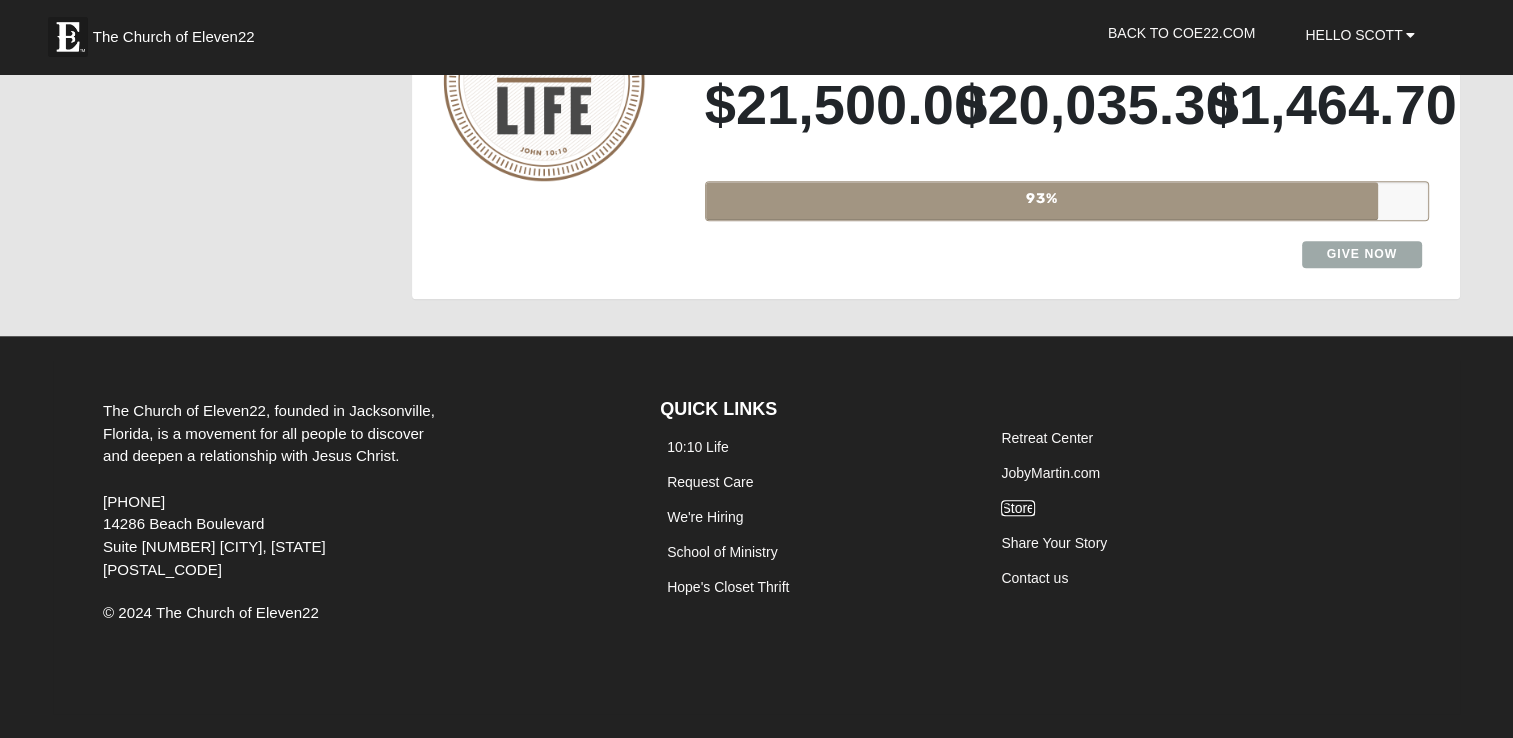 click on "Store" at bounding box center [1017, 508] 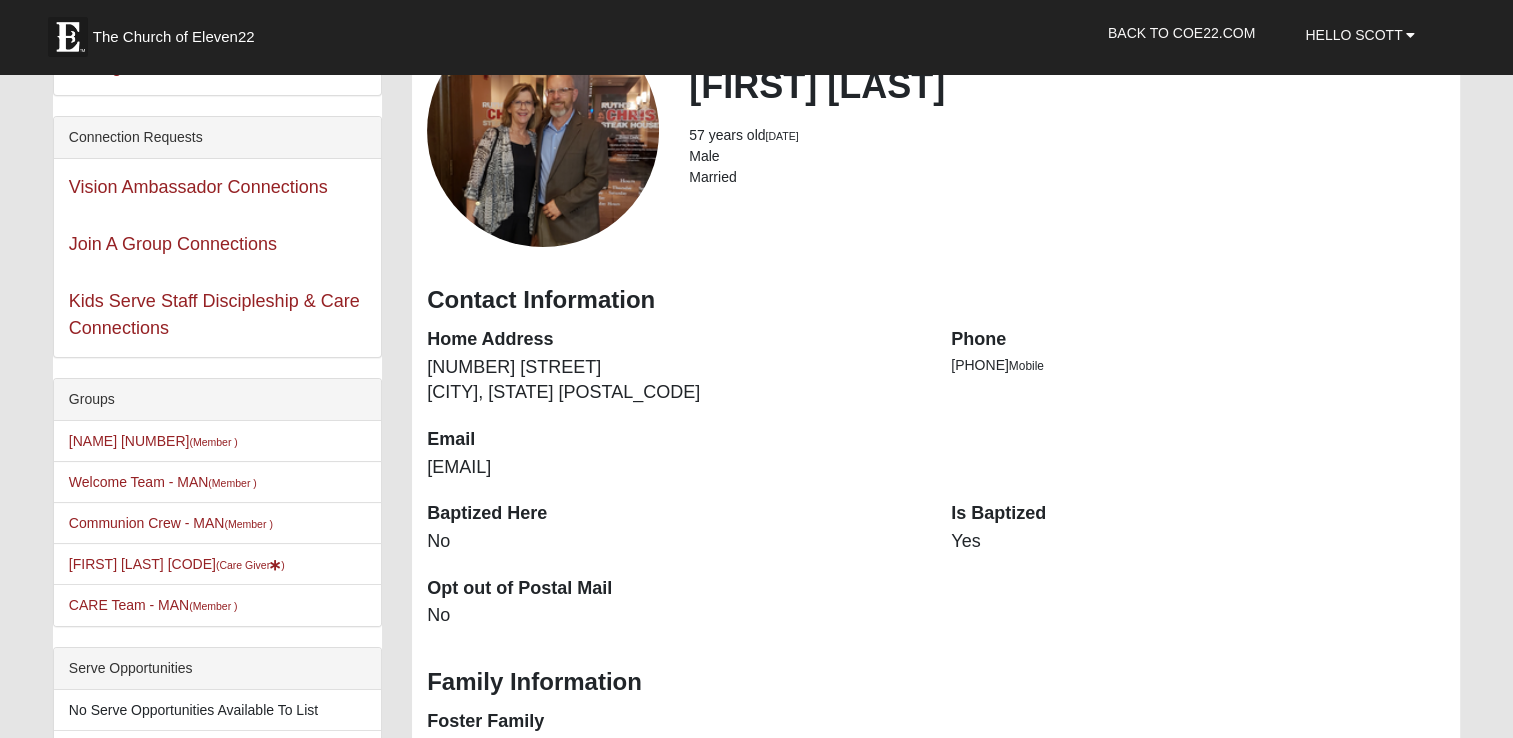 scroll, scrollTop: 0, scrollLeft: 0, axis: both 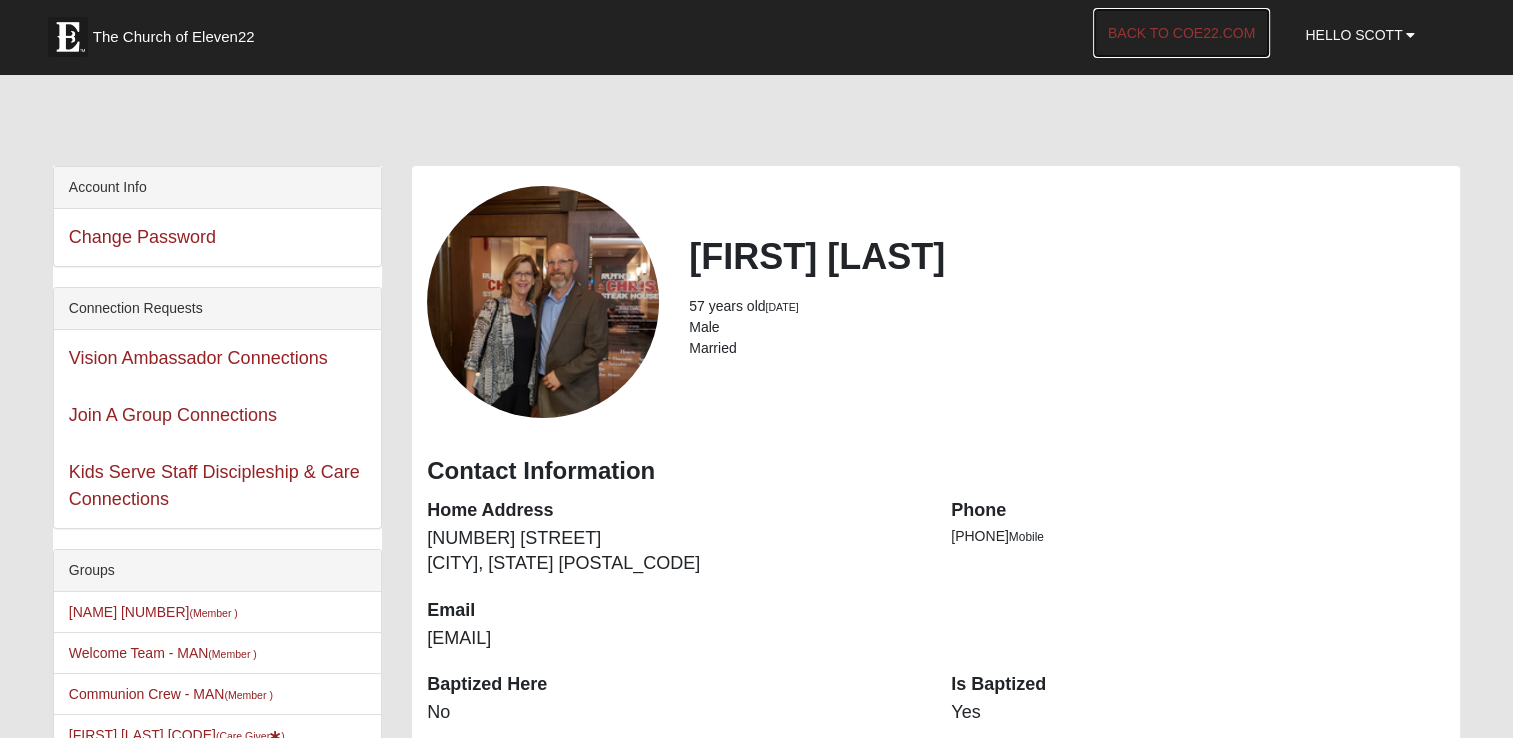 click on "Back to COE22.com" at bounding box center [1181, 33] 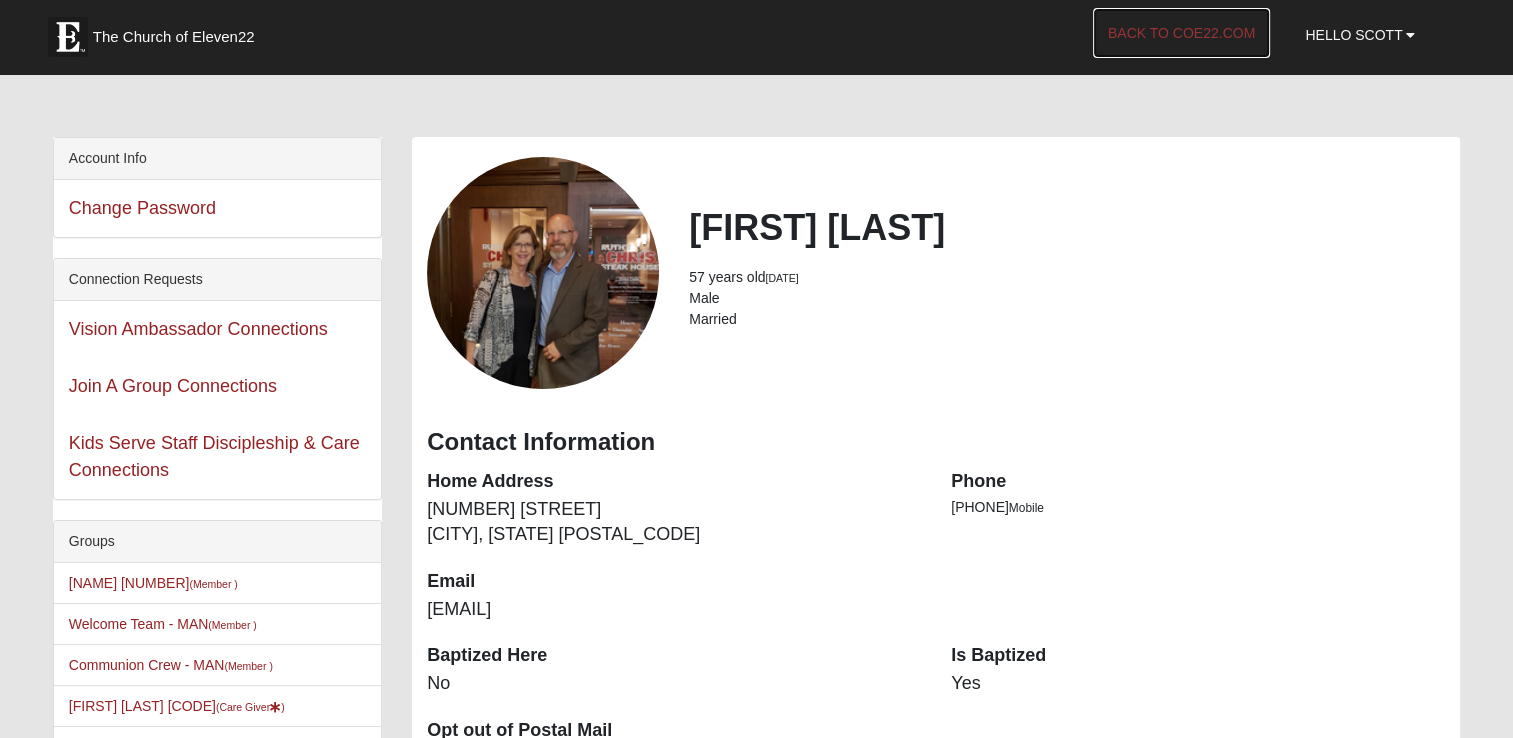 scroll, scrollTop: 3, scrollLeft: 0, axis: vertical 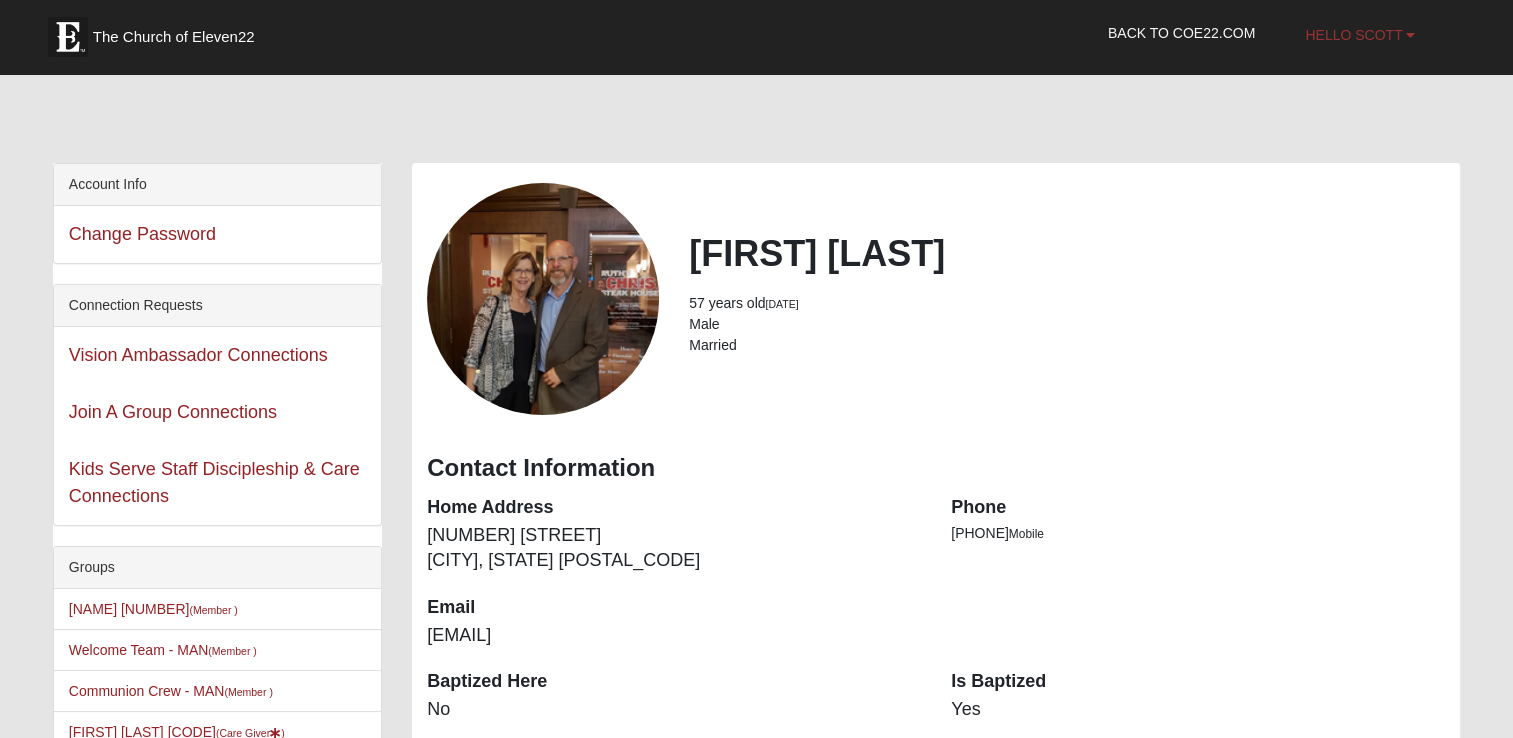 click on "Hello Scott" at bounding box center (1360, 35) 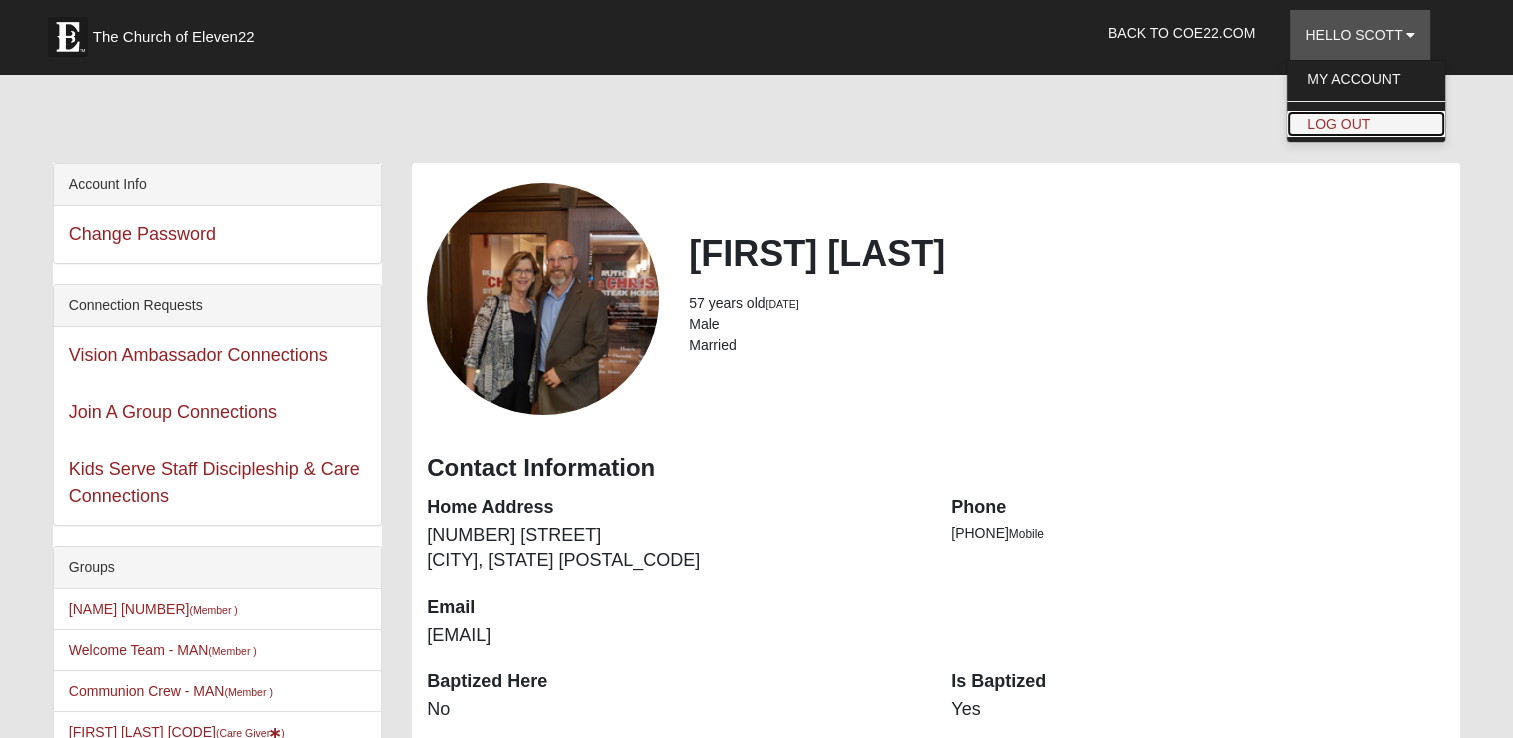 click on "Log Out" at bounding box center (1366, 124) 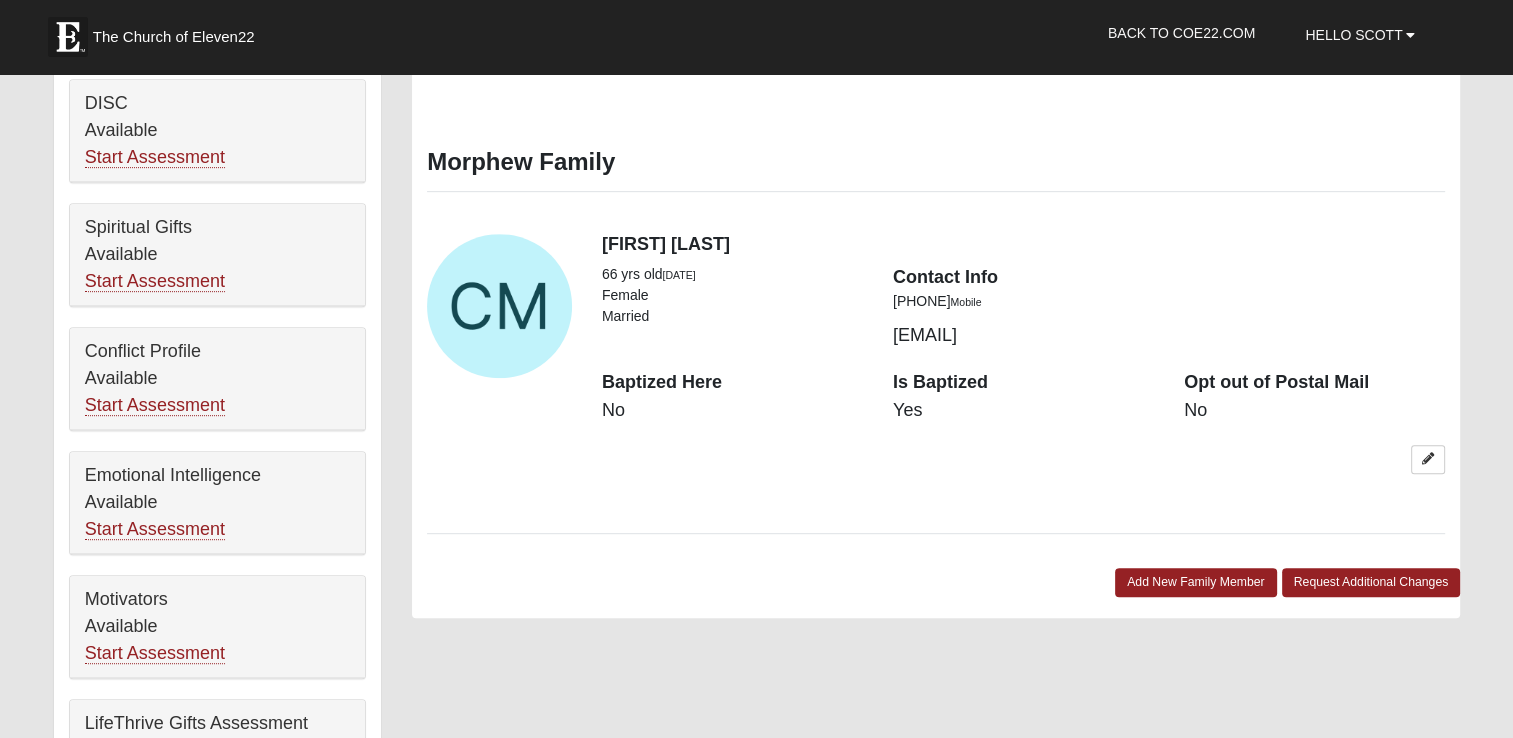 scroll, scrollTop: 955, scrollLeft: 0, axis: vertical 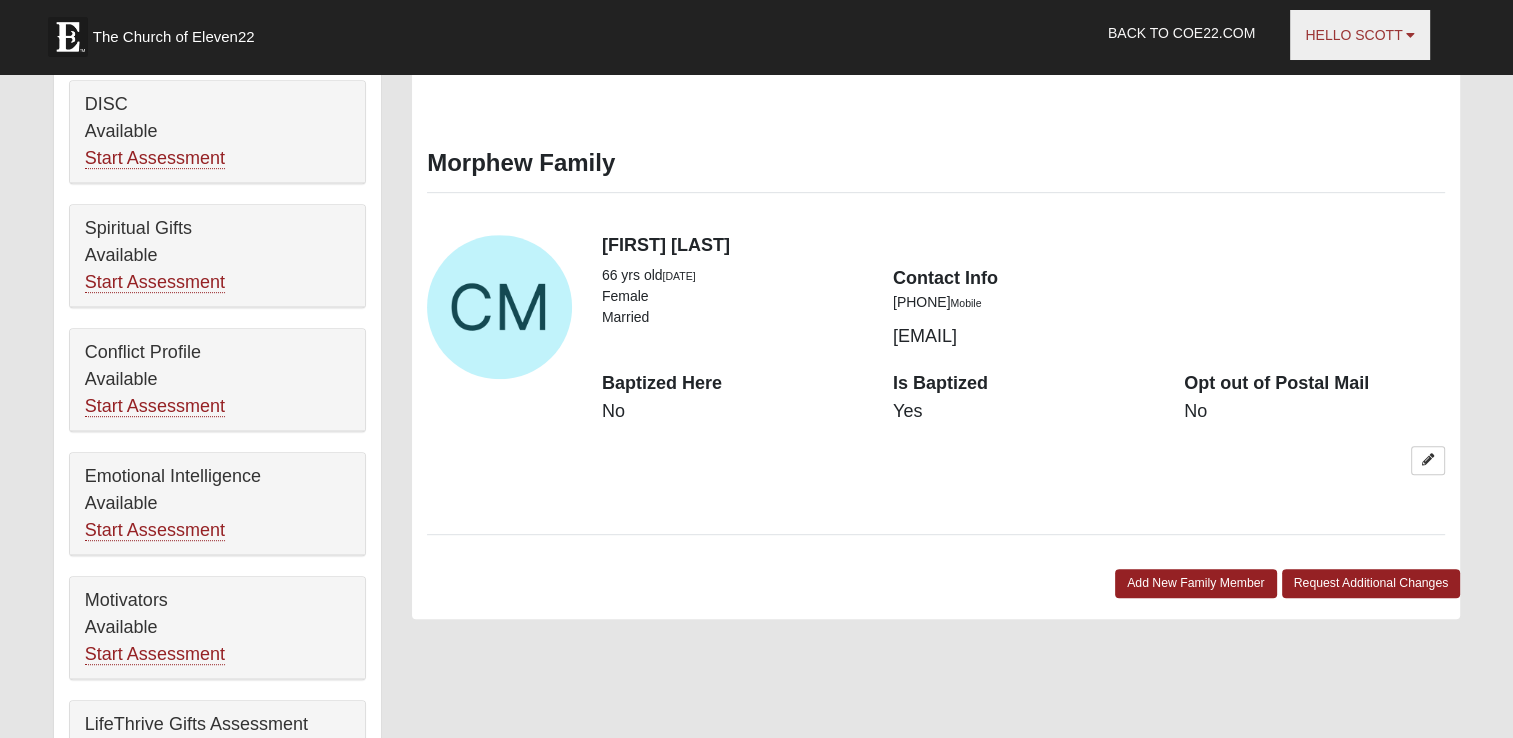 click on "Hello Scott" at bounding box center [1353, 35] 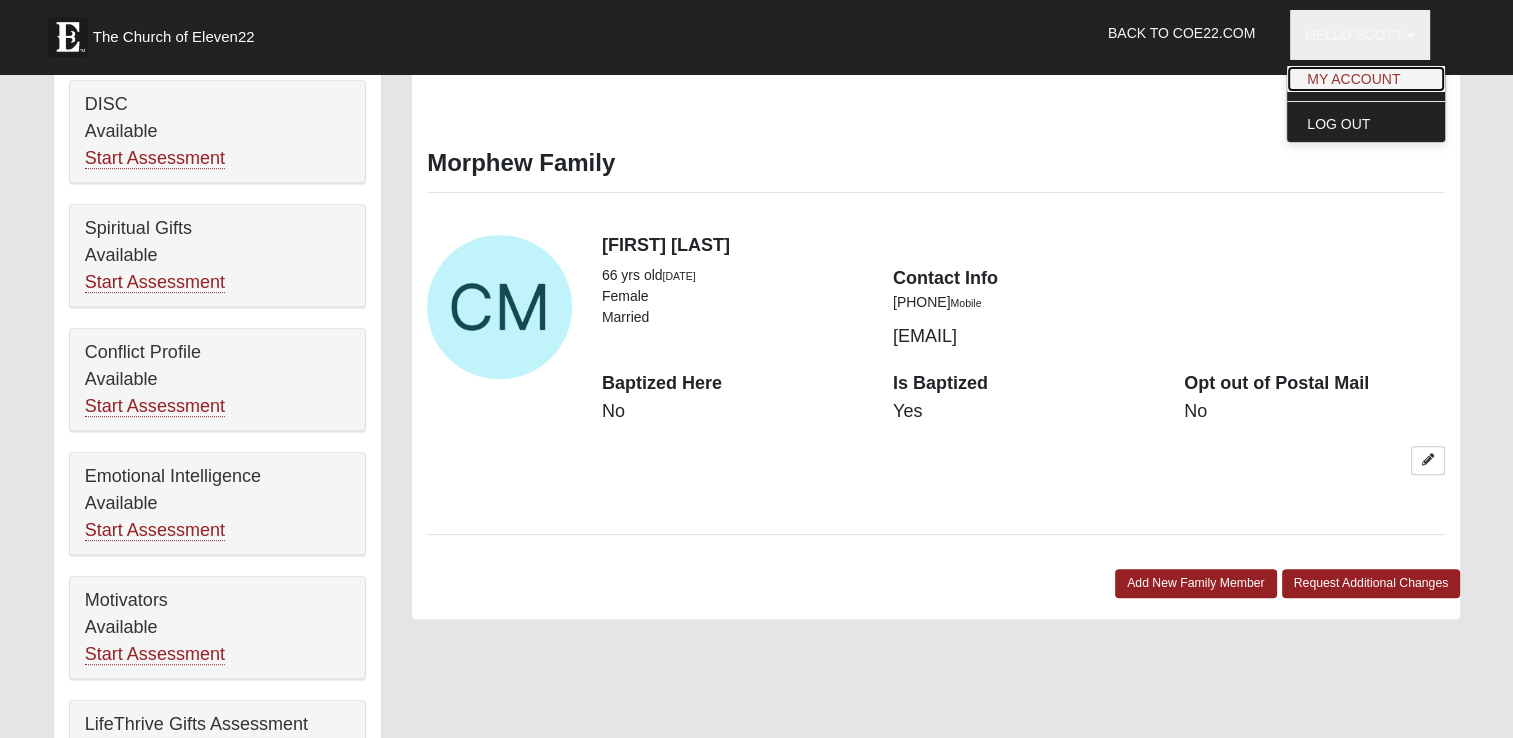 click on "My Account" at bounding box center (1366, 79) 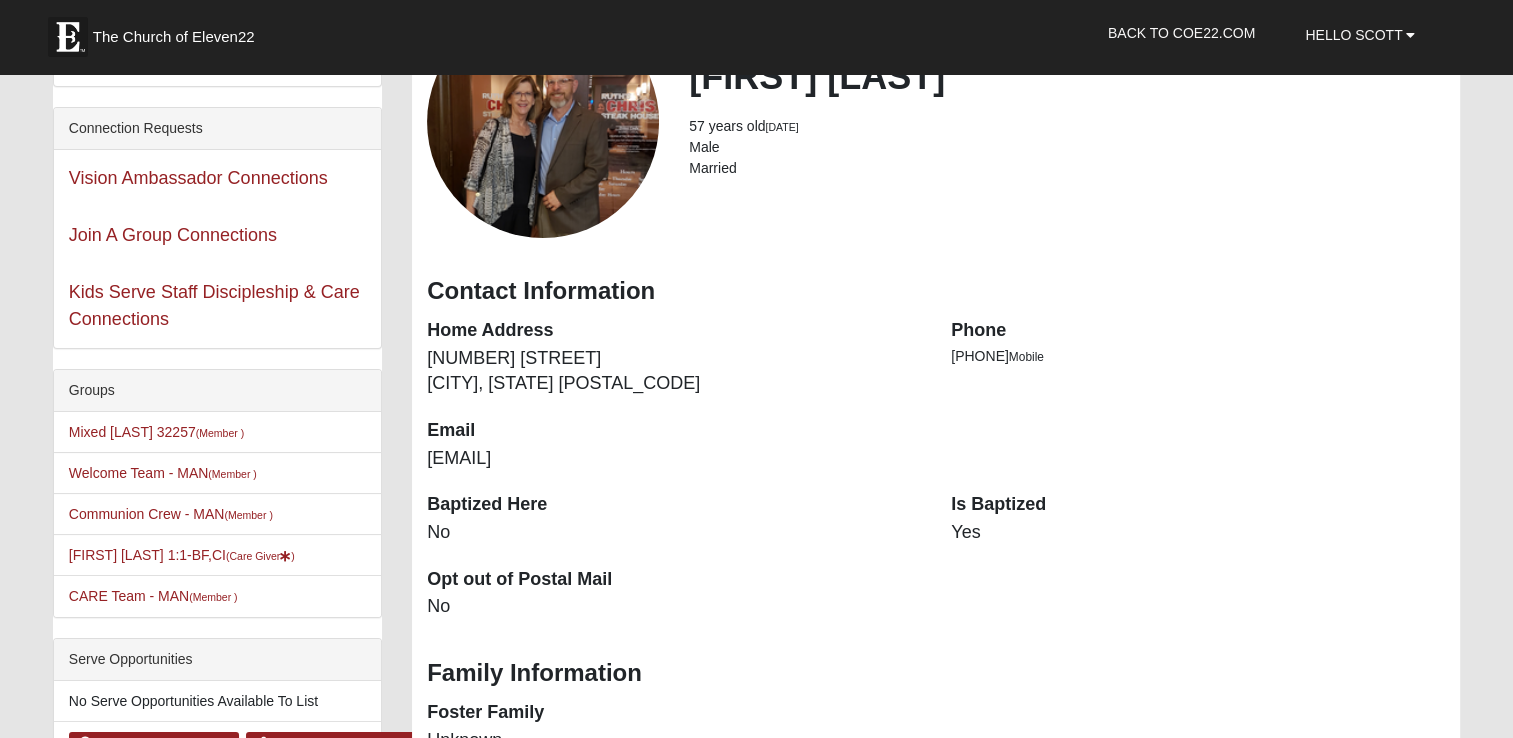 scroll, scrollTop: 0, scrollLeft: 0, axis: both 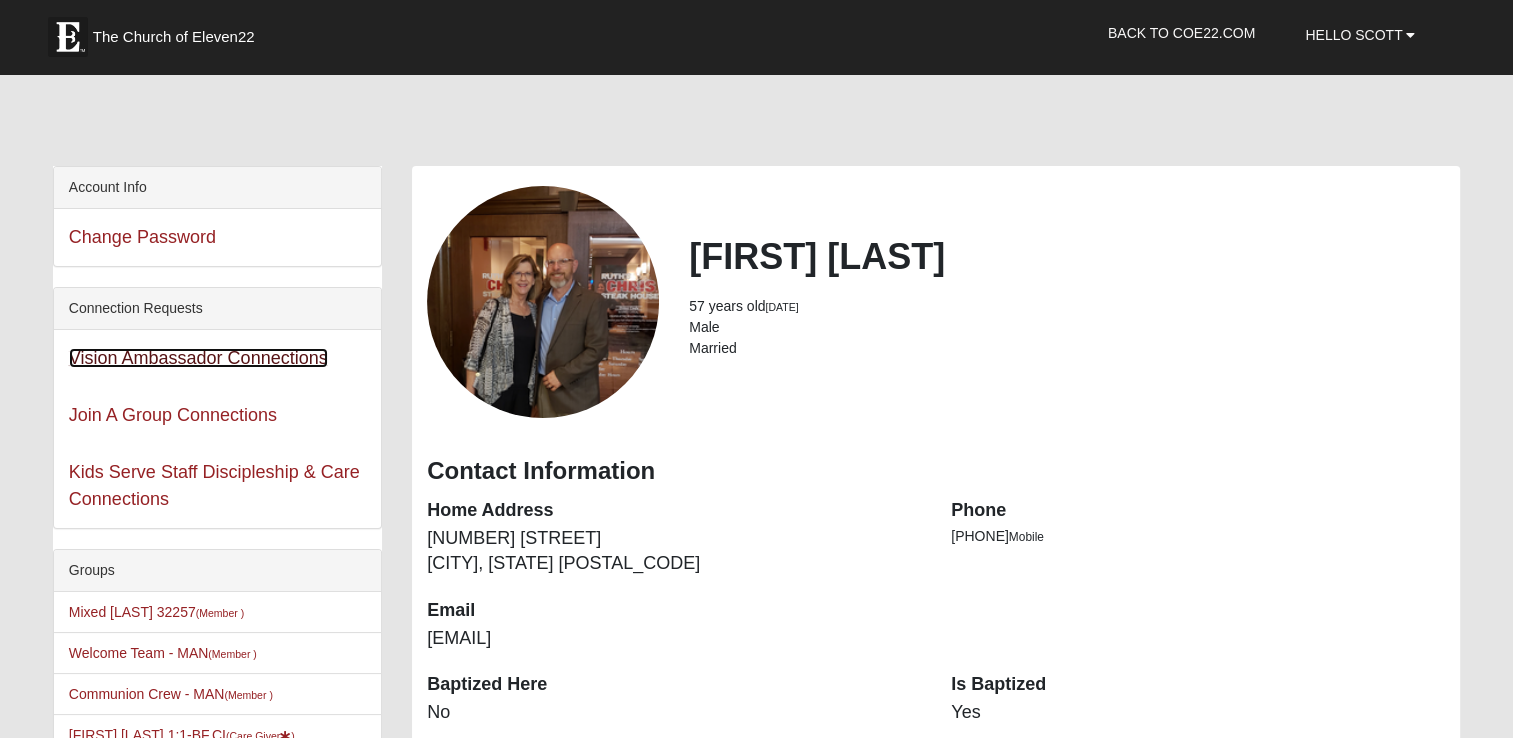 click on "Vision Ambassador Connections" at bounding box center [198, 358] 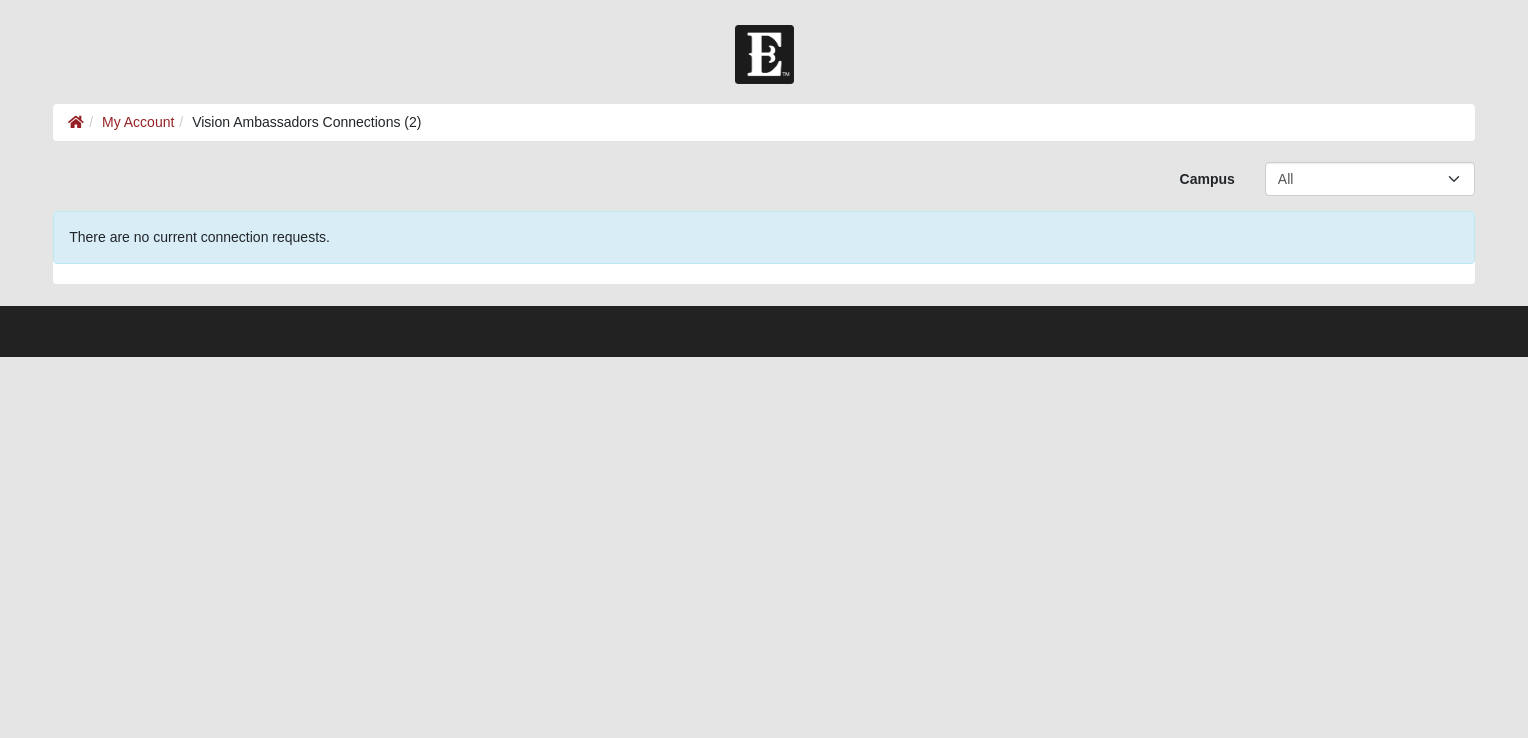 scroll, scrollTop: 0, scrollLeft: 0, axis: both 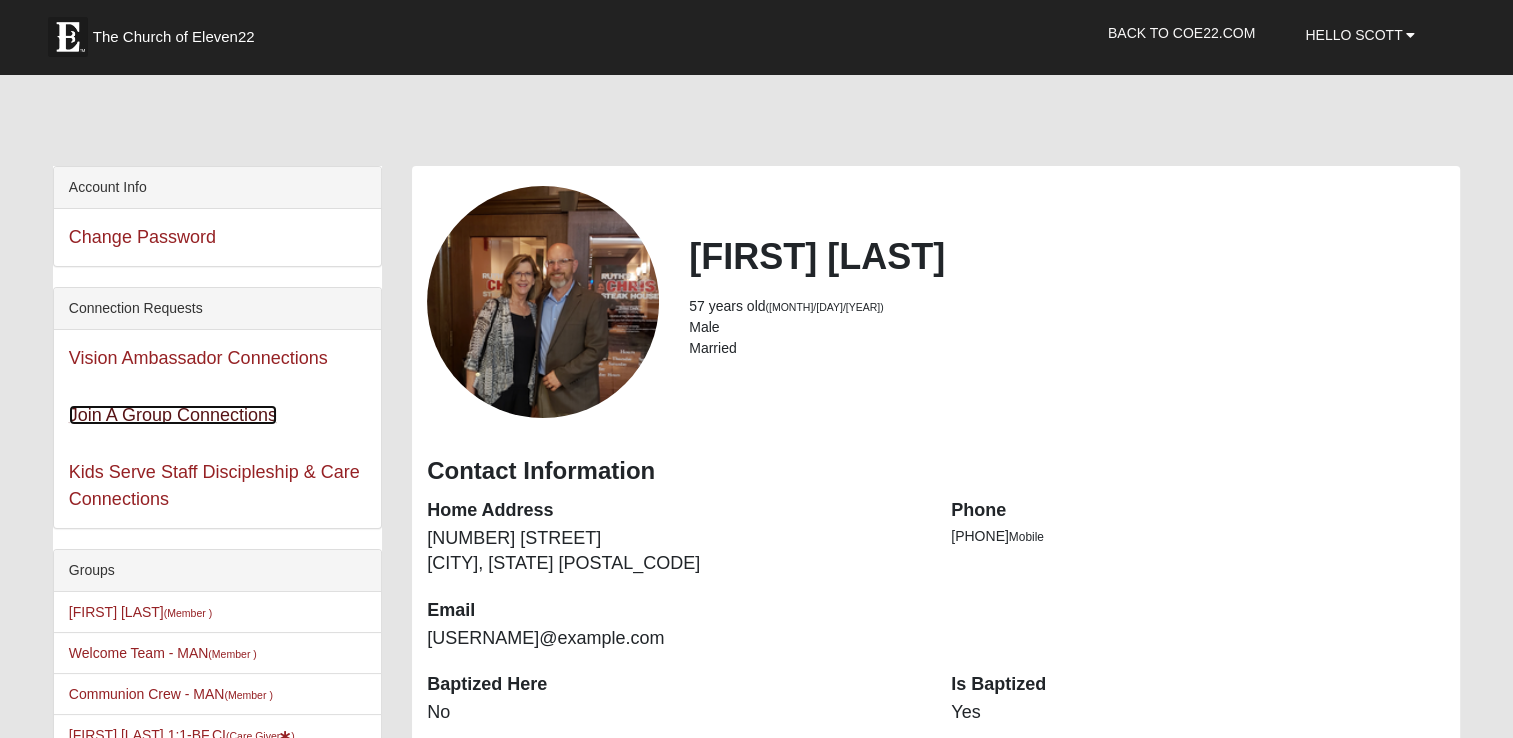 click on "Join A Group Connections" at bounding box center [173, 415] 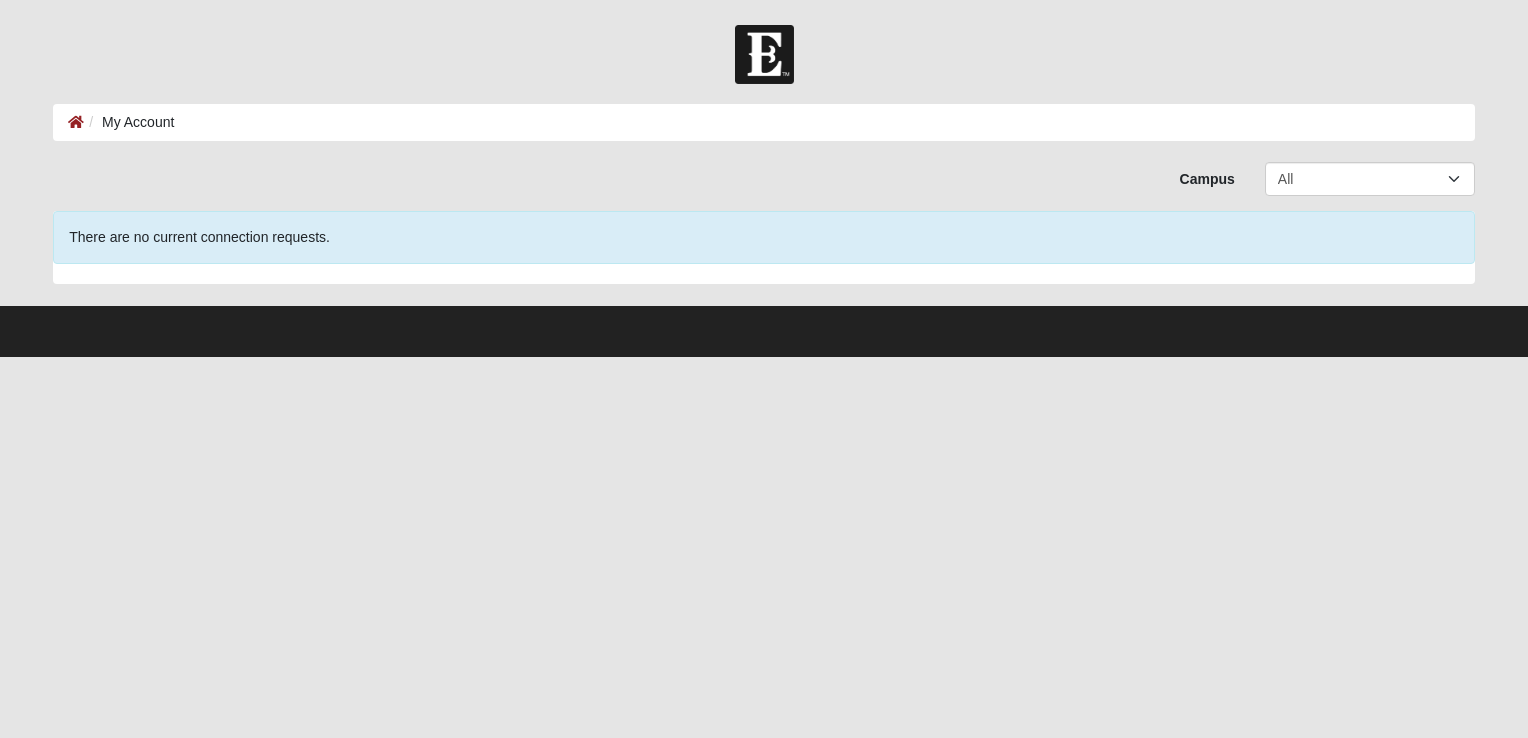 scroll, scrollTop: 0, scrollLeft: 0, axis: both 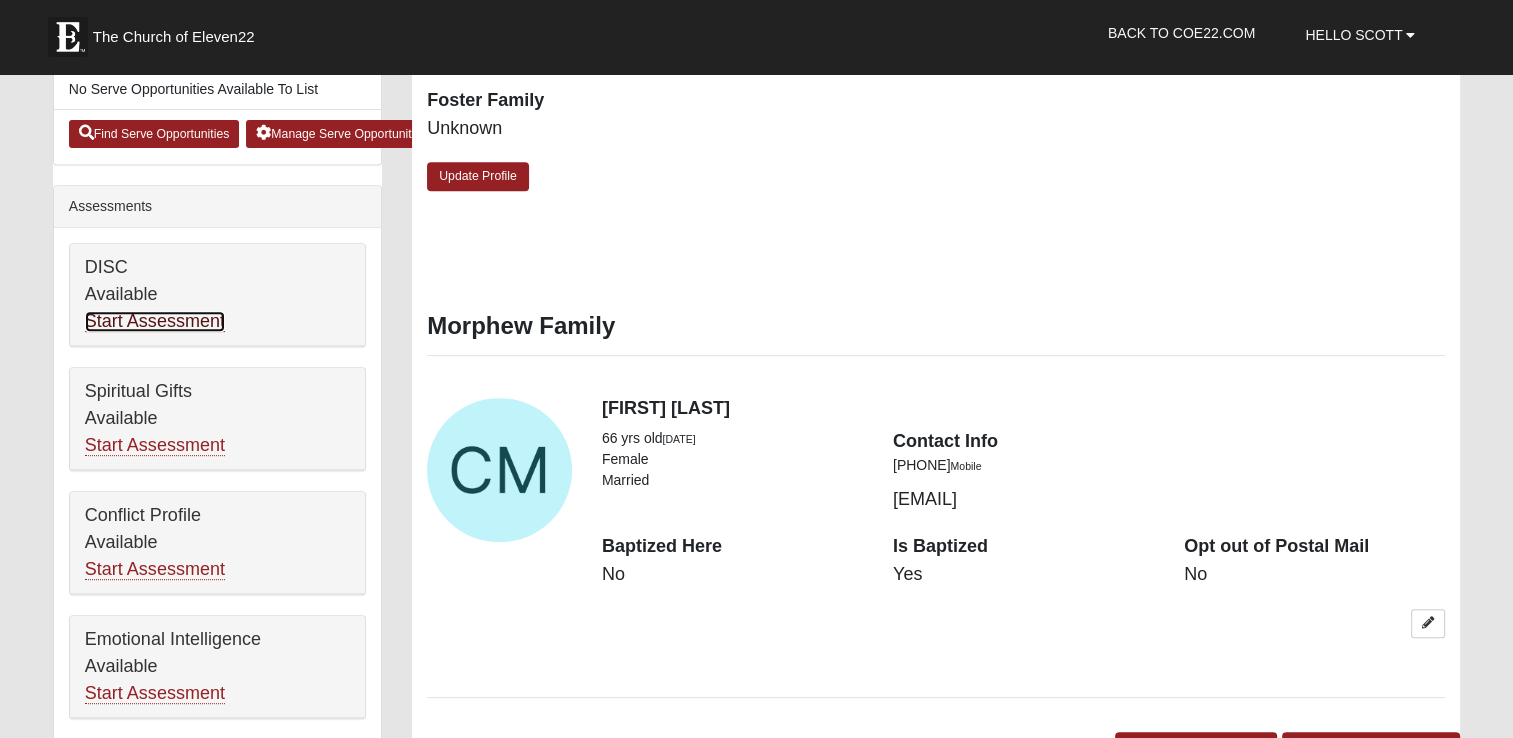 click on "Start Assessment" at bounding box center (155, 321) 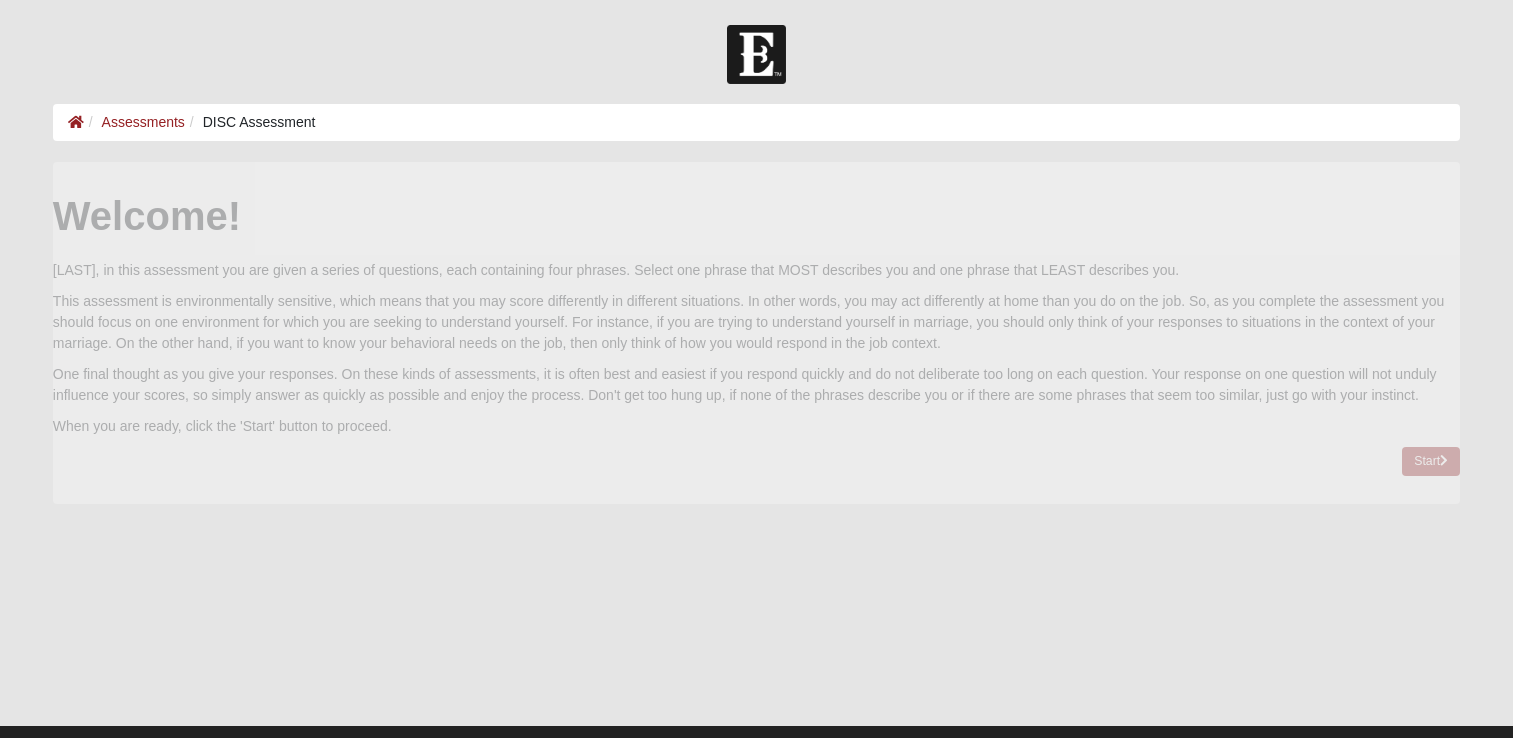 scroll, scrollTop: 0, scrollLeft: 0, axis: both 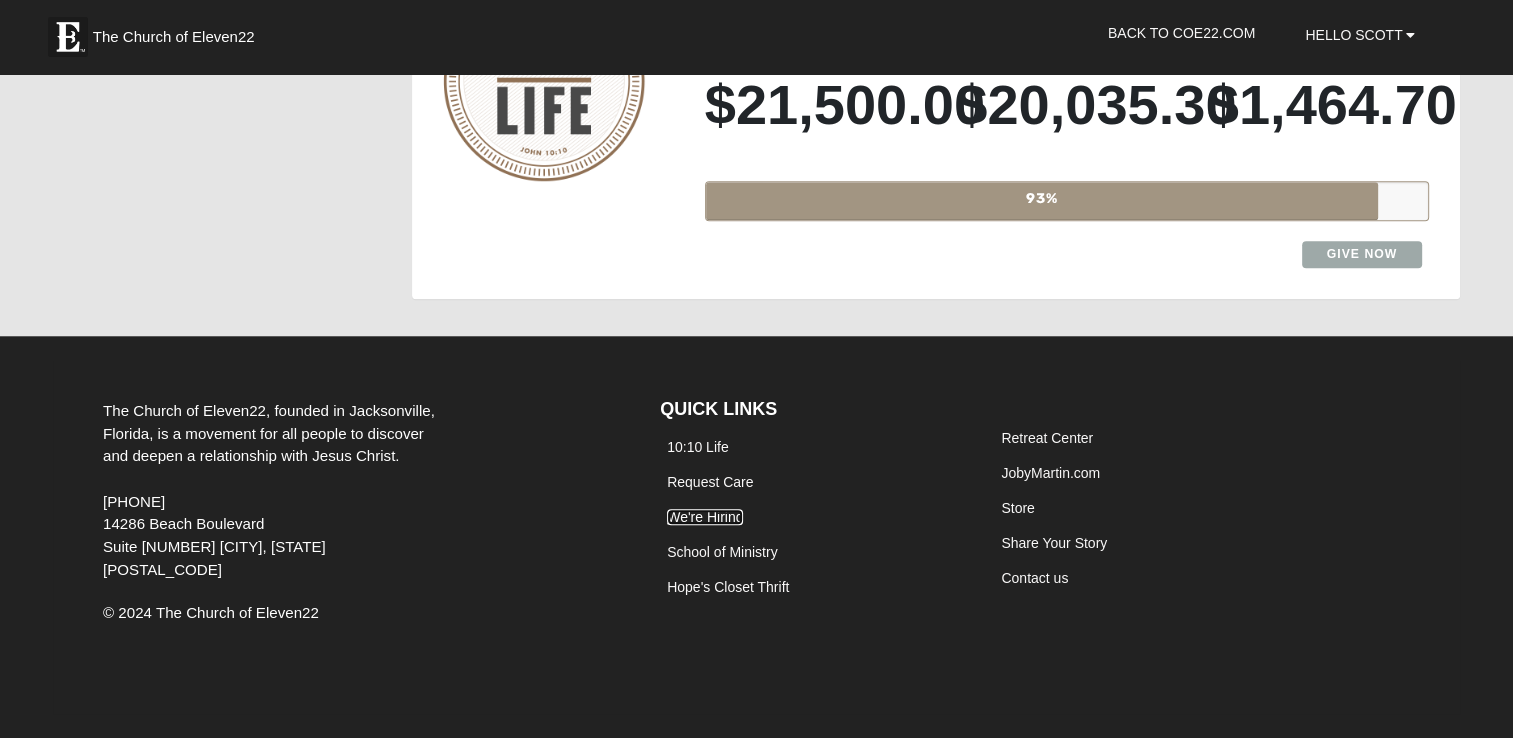click on "We're Hiring" at bounding box center (705, 517) 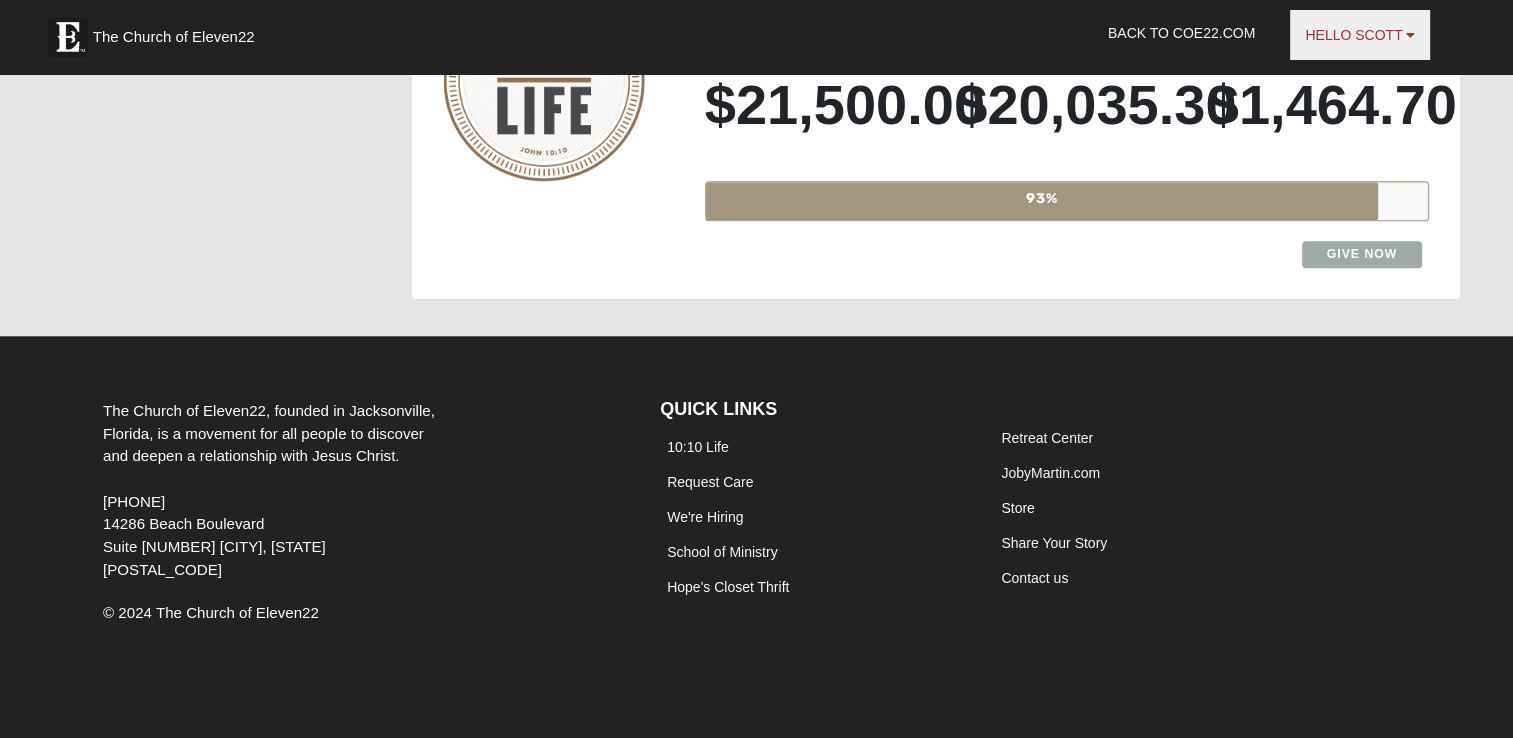 click on "Hello Scott" at bounding box center [1360, 35] 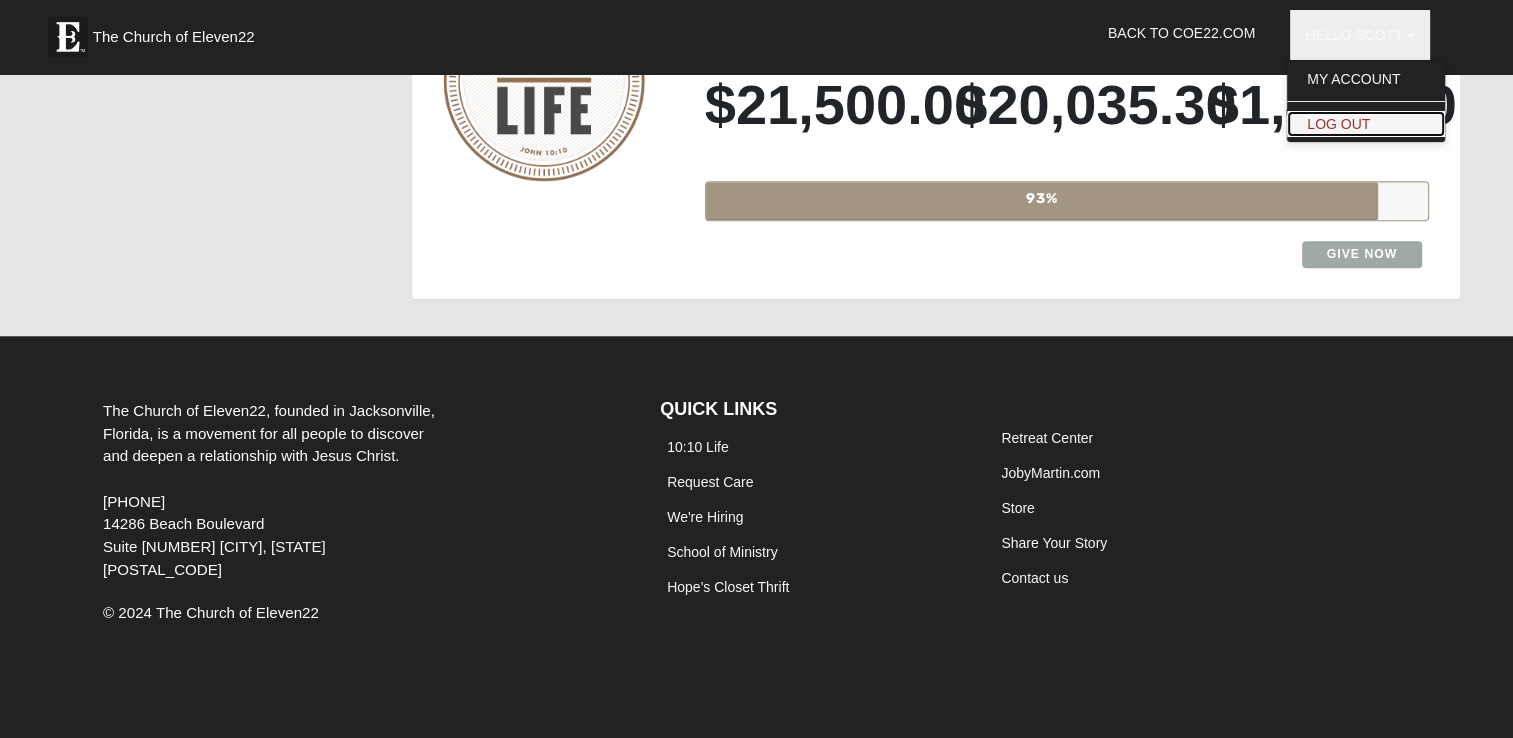 click on "Log Out" at bounding box center (1366, 124) 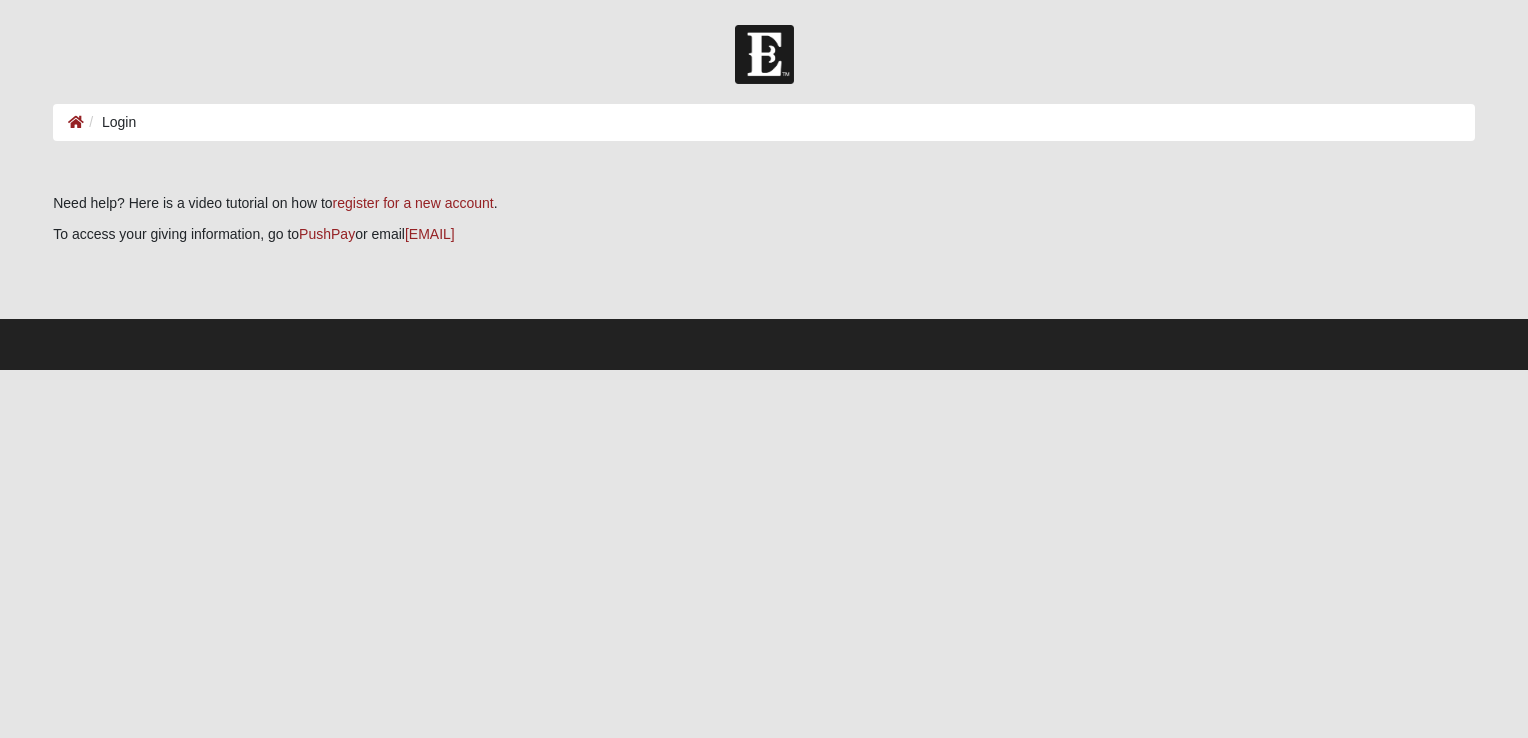 scroll, scrollTop: 0, scrollLeft: 0, axis: both 